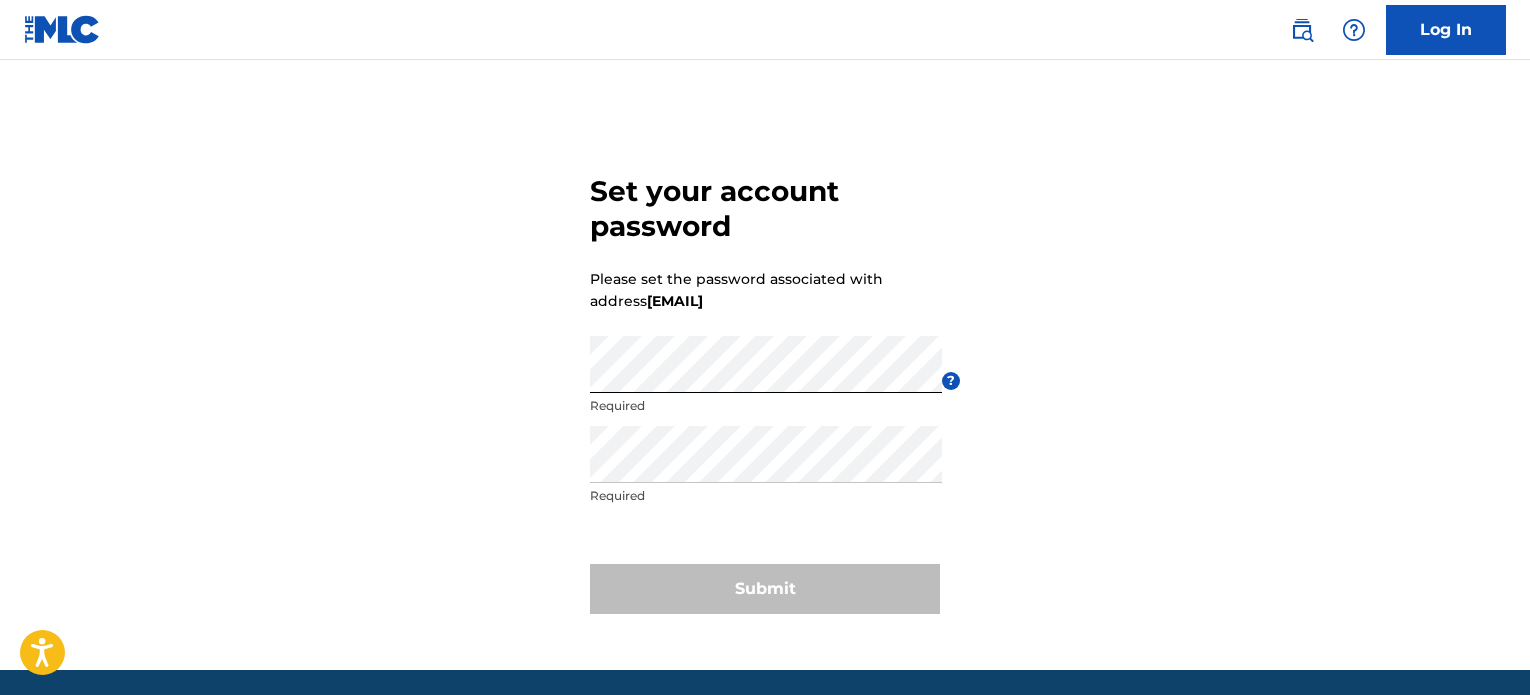 scroll, scrollTop: 0, scrollLeft: 0, axis: both 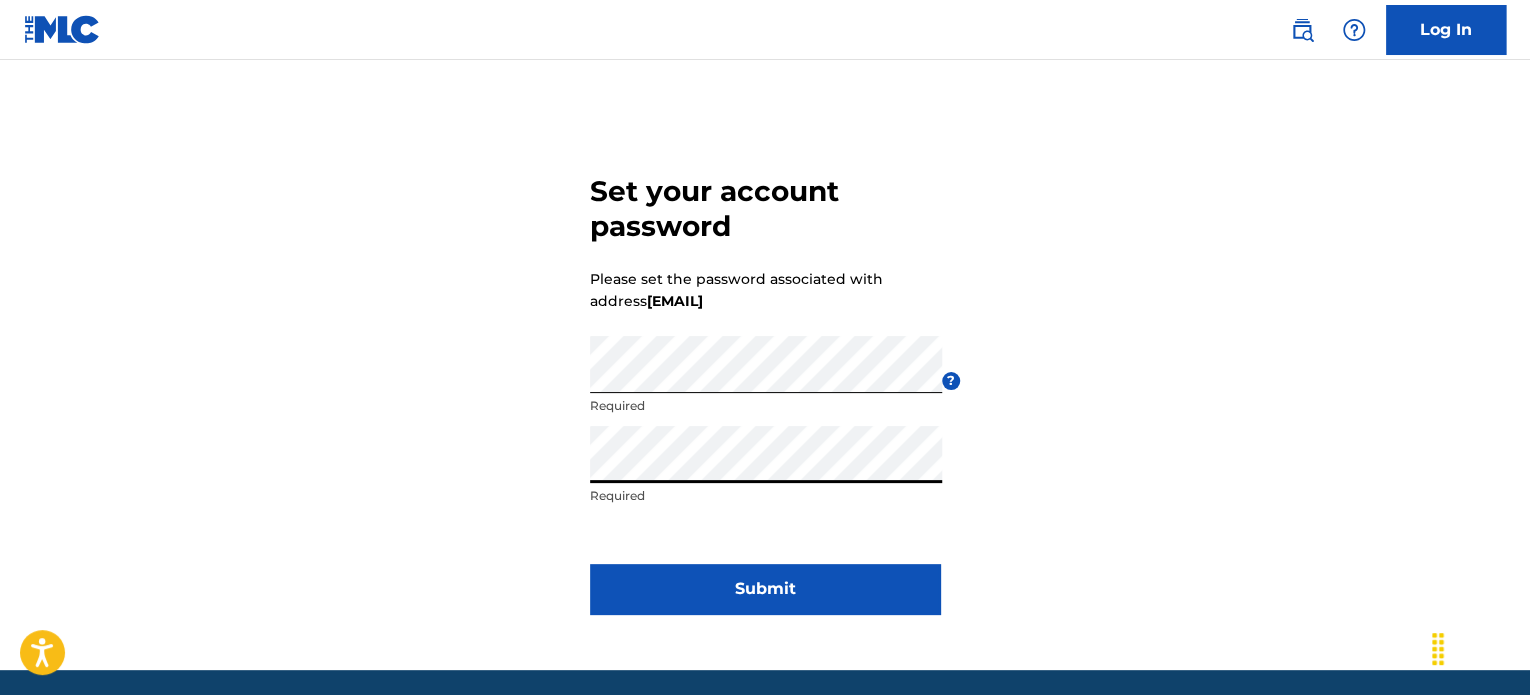 click on "Submit" at bounding box center [765, 589] 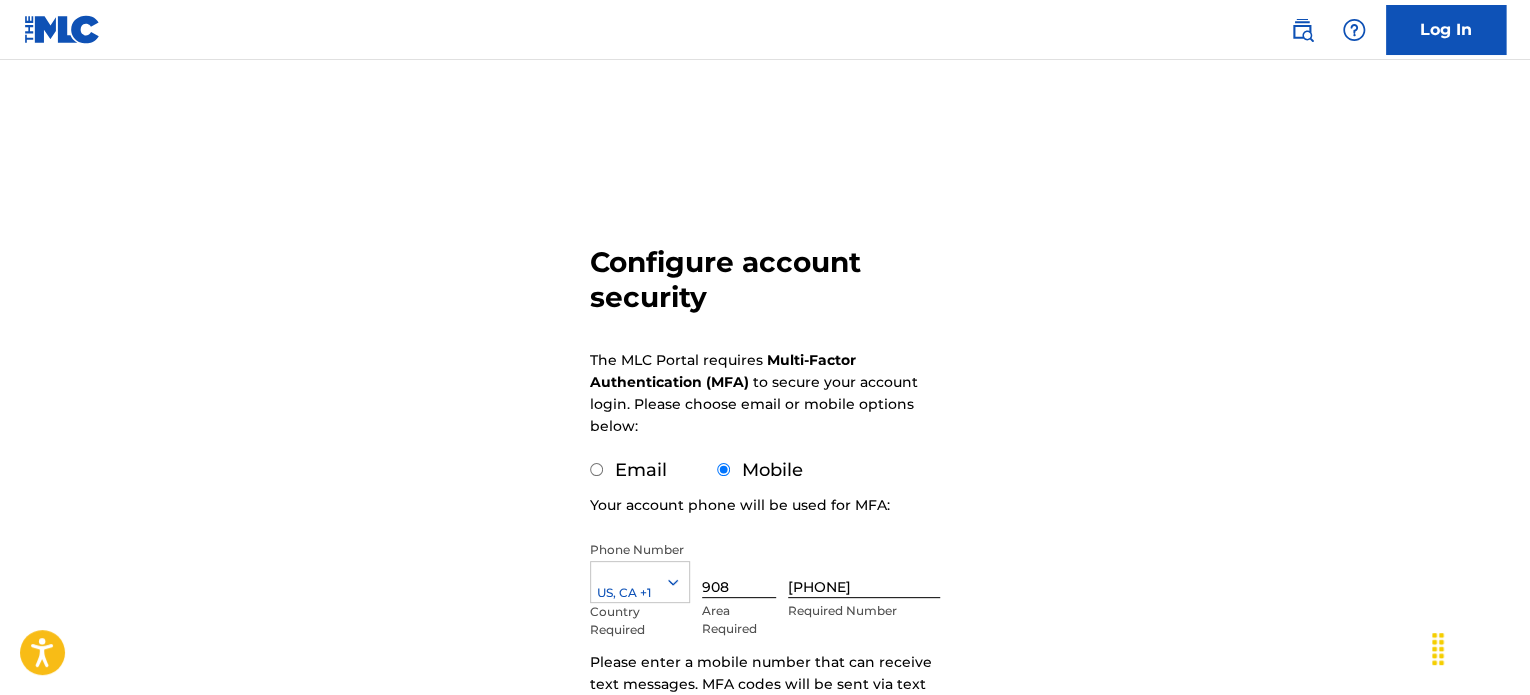 scroll, scrollTop: 267, scrollLeft: 0, axis: vertical 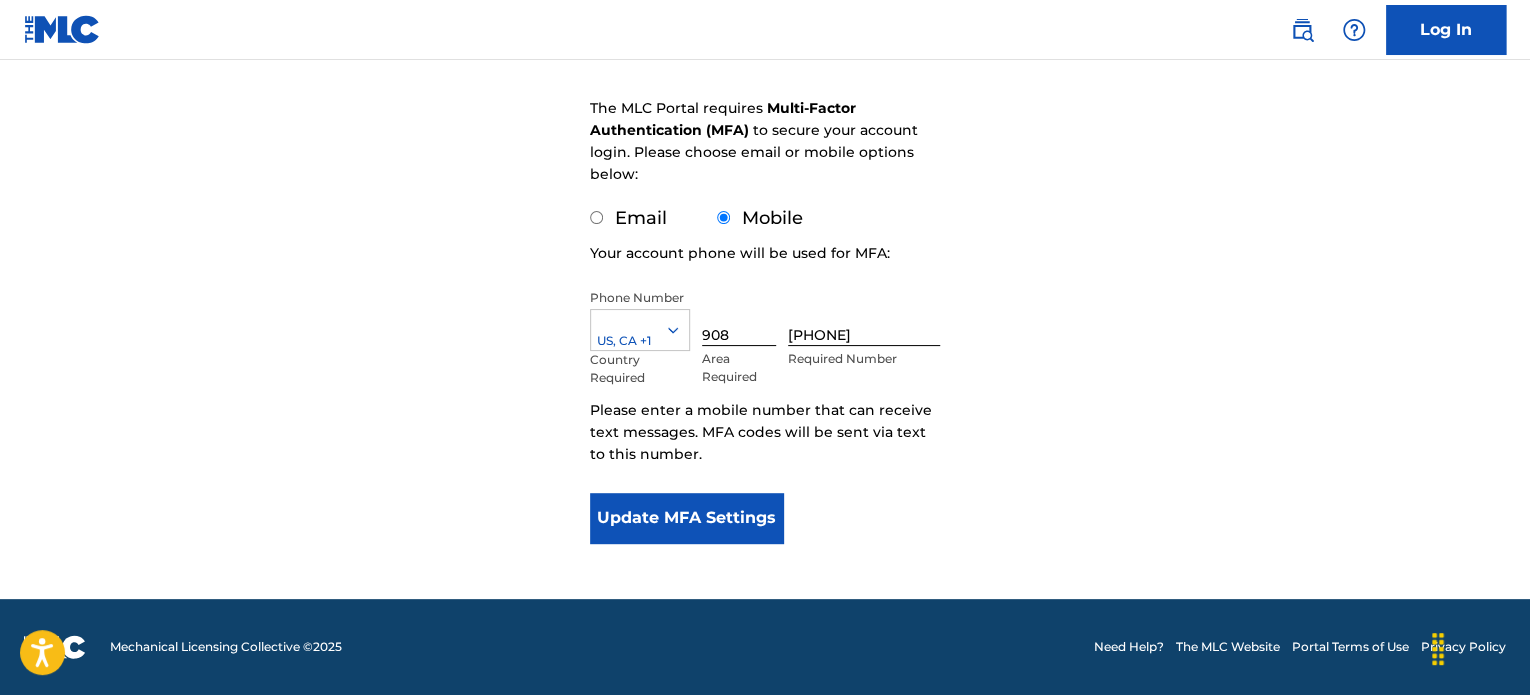 click on "Update MFA Settings" at bounding box center (686, 518) 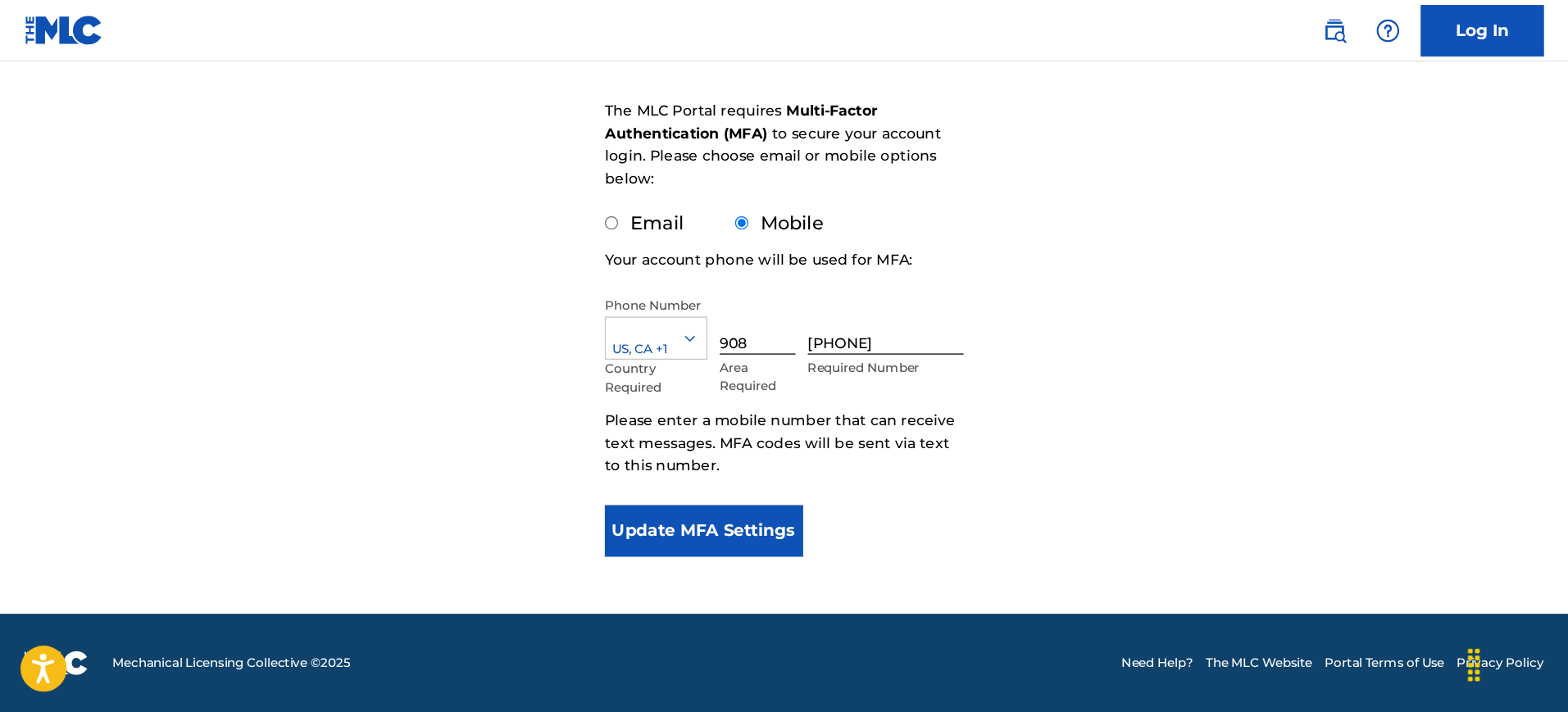 scroll, scrollTop: 0, scrollLeft: 0, axis: both 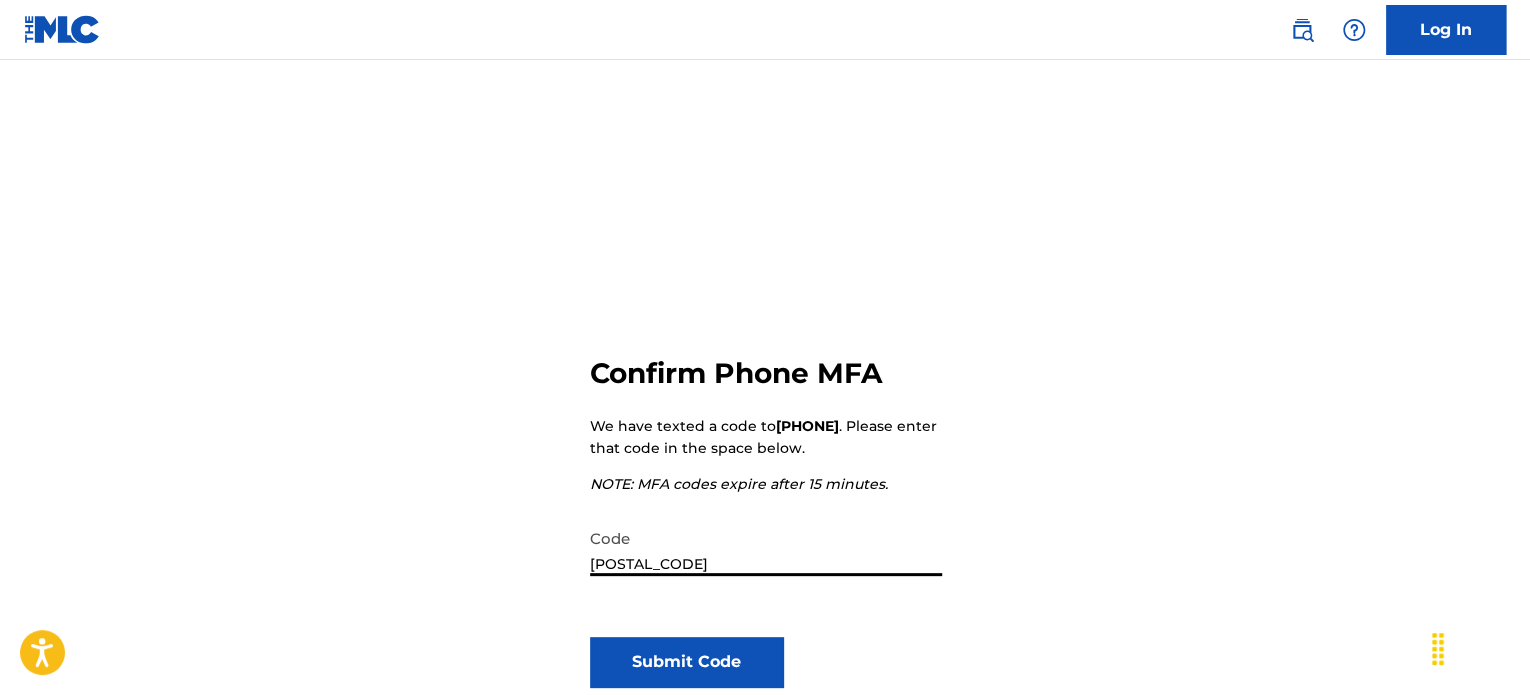 type on "[POSTAL_CODE]" 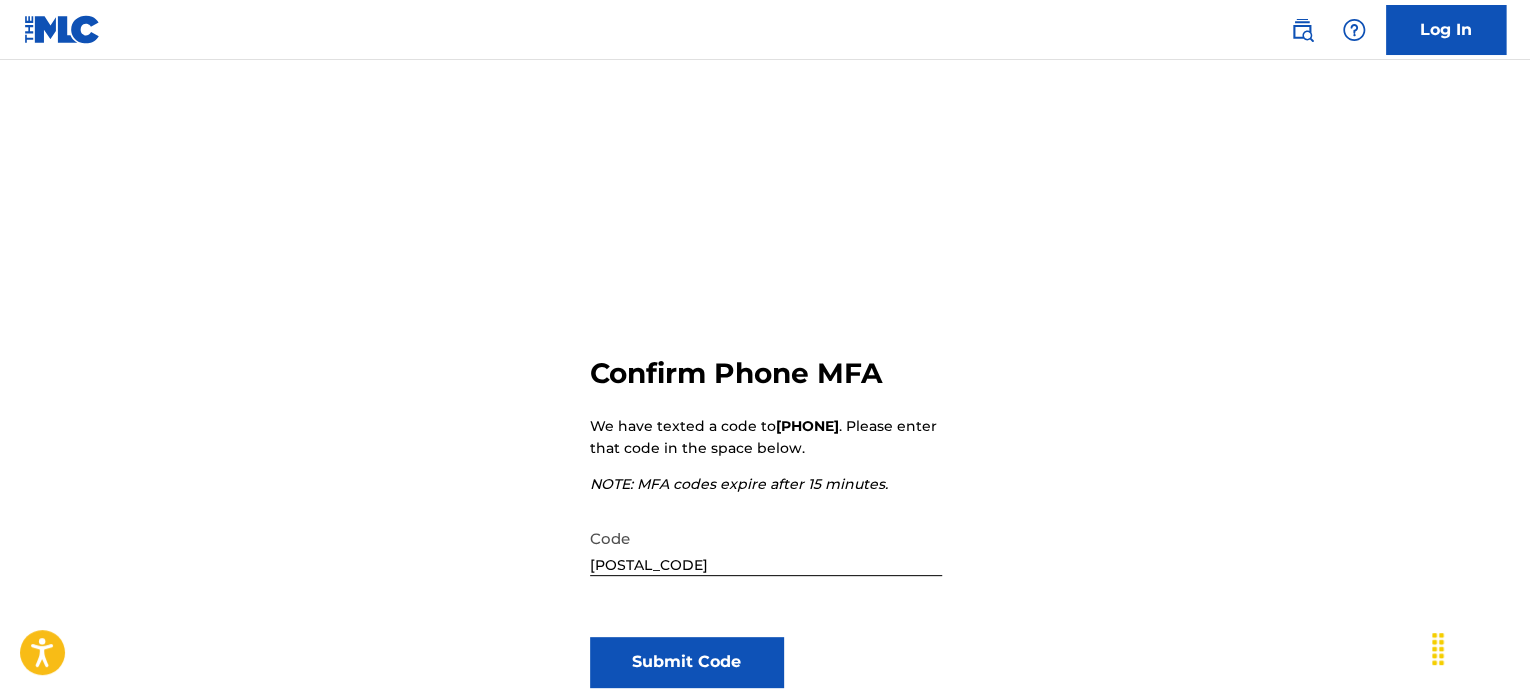 click on "Submit Code" at bounding box center (686, 662) 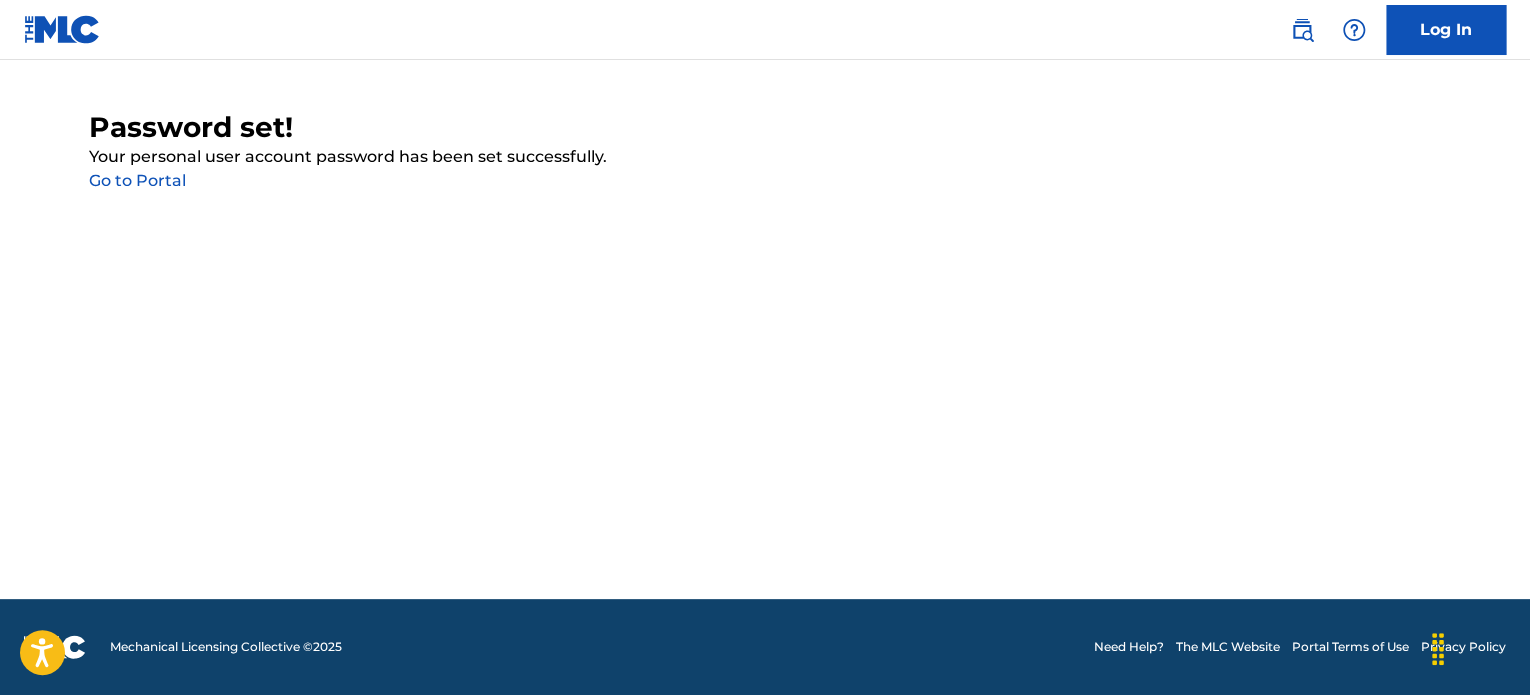 click on "Password set! Your personal user account password has been set successfully. Go to Portal" at bounding box center (765, 329) 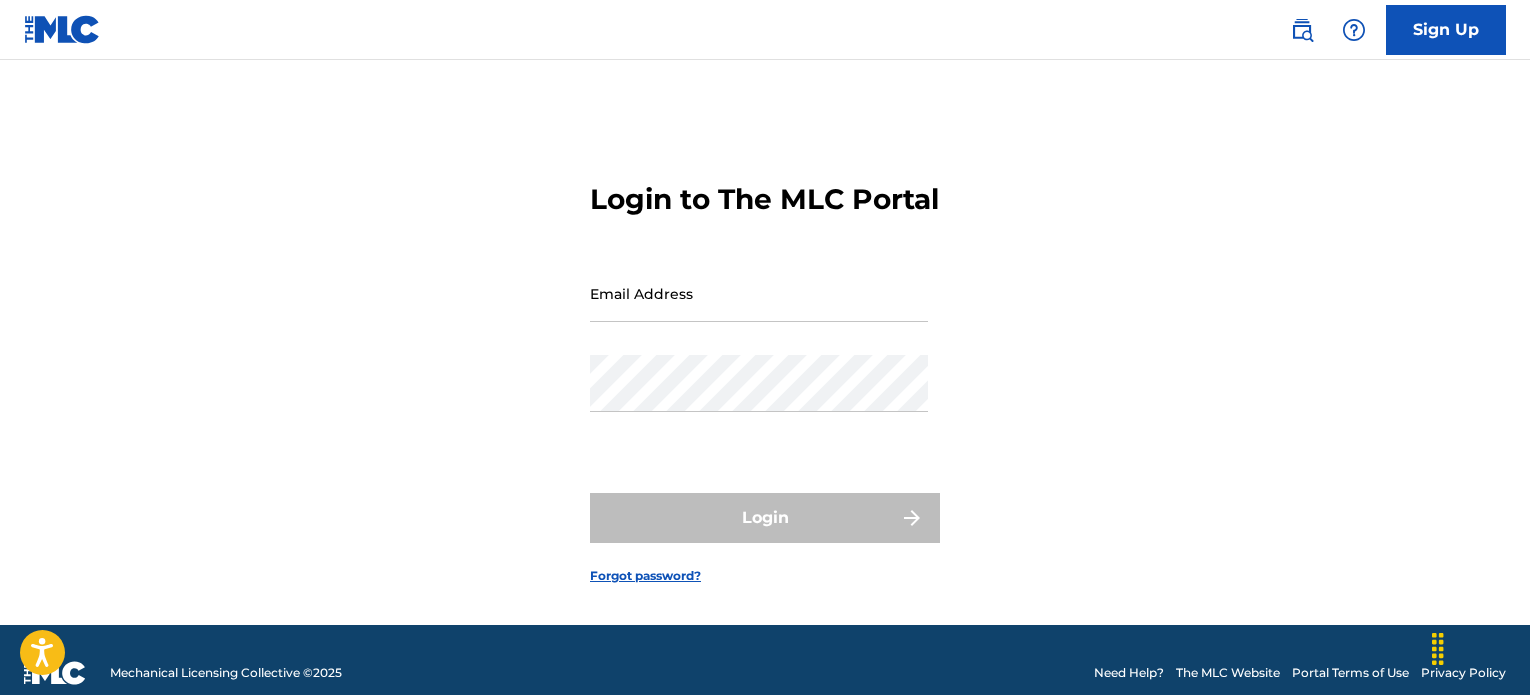 scroll, scrollTop: 0, scrollLeft: 0, axis: both 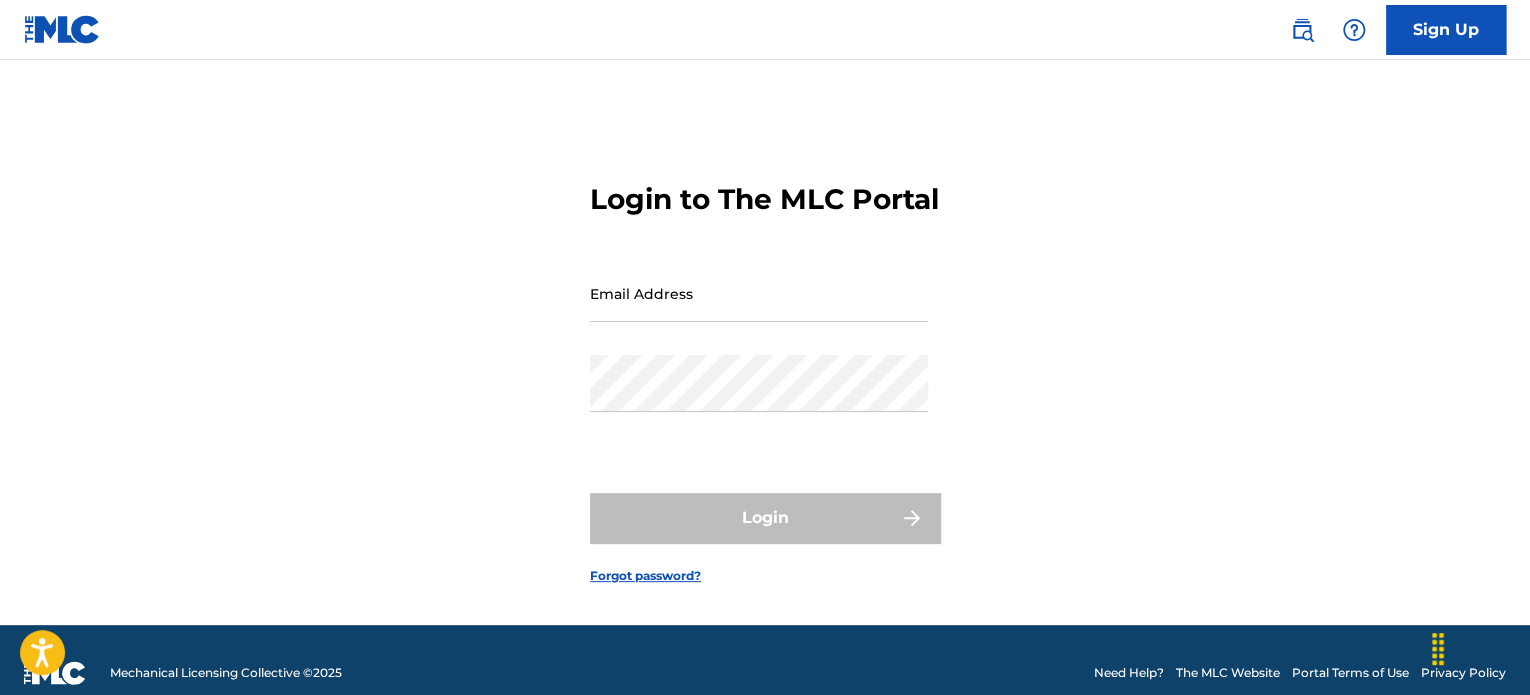 drag, startPoint x: 712, startPoint y: 320, endPoint x: 1012, endPoint y: 430, distance: 319.5309 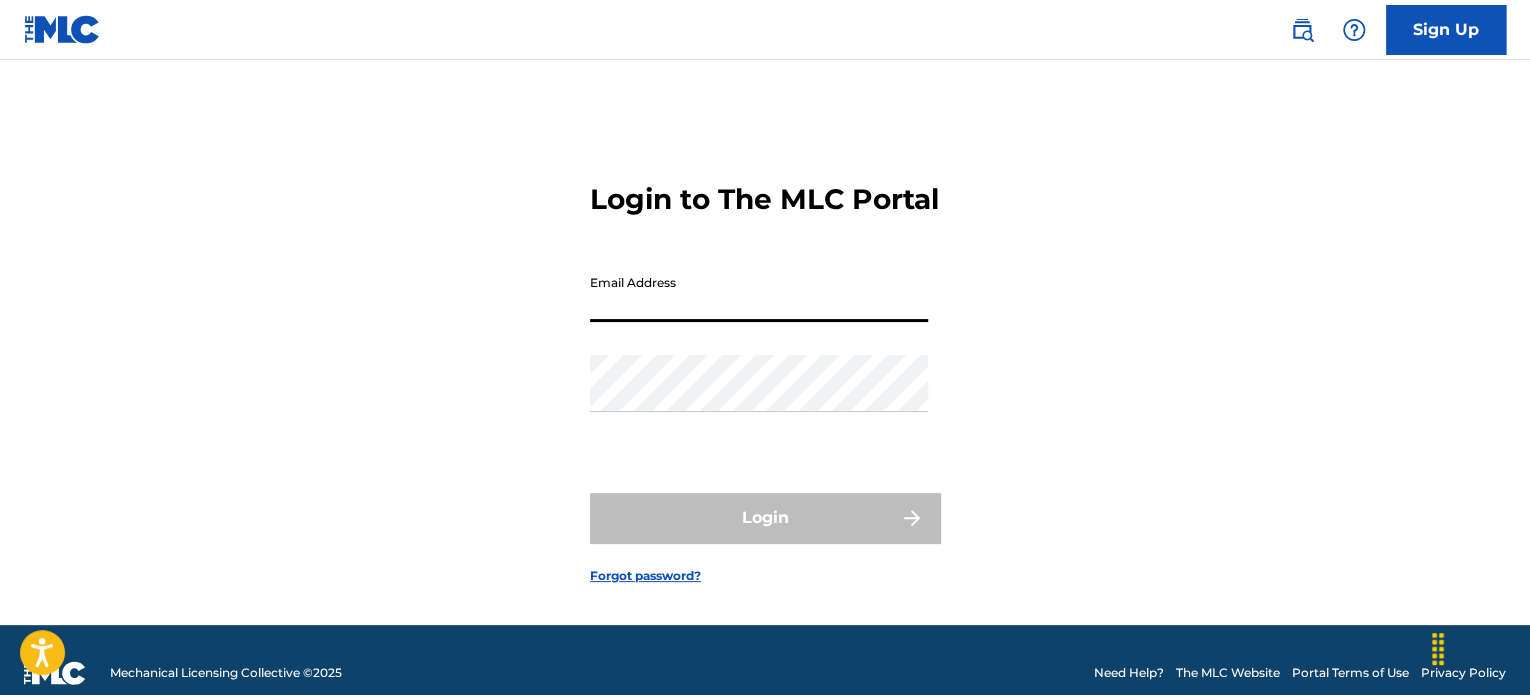 type on "[EMAIL]" 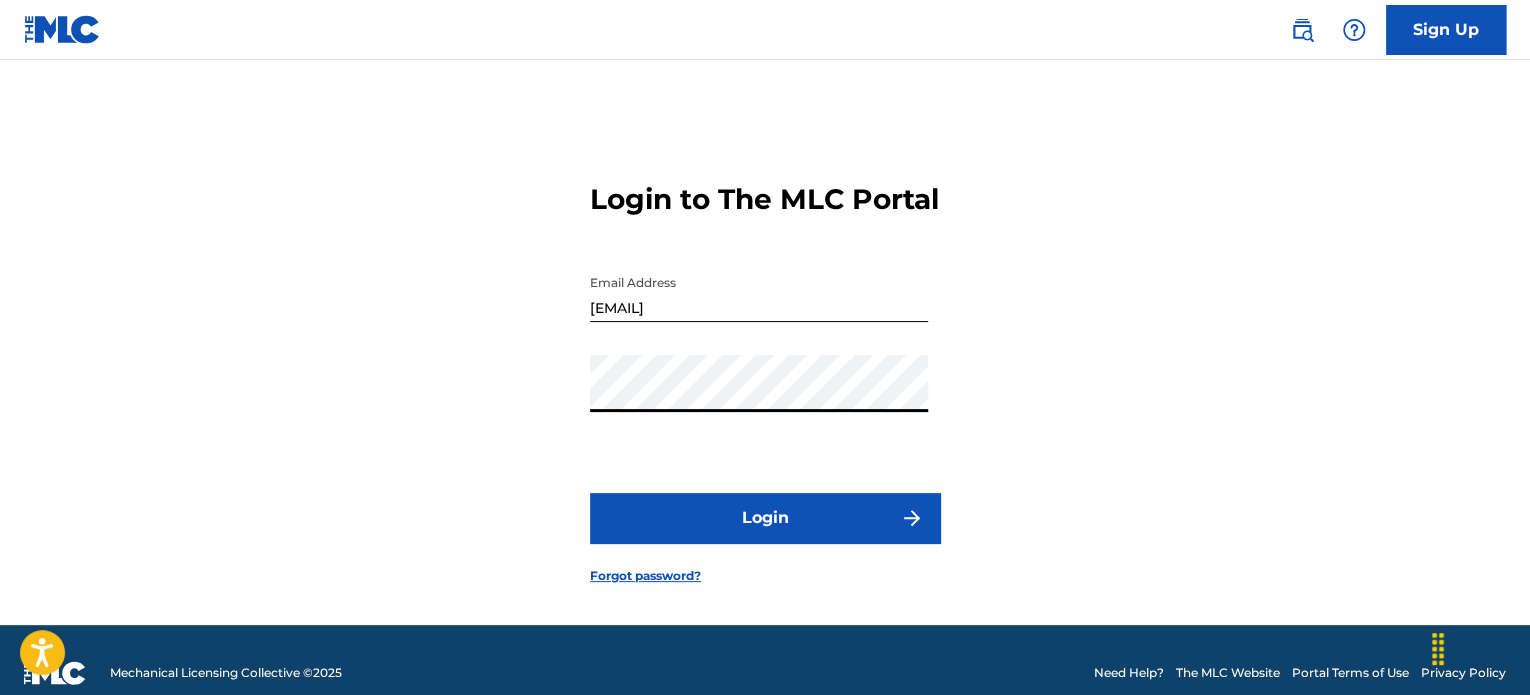 click on "Login" at bounding box center [765, 518] 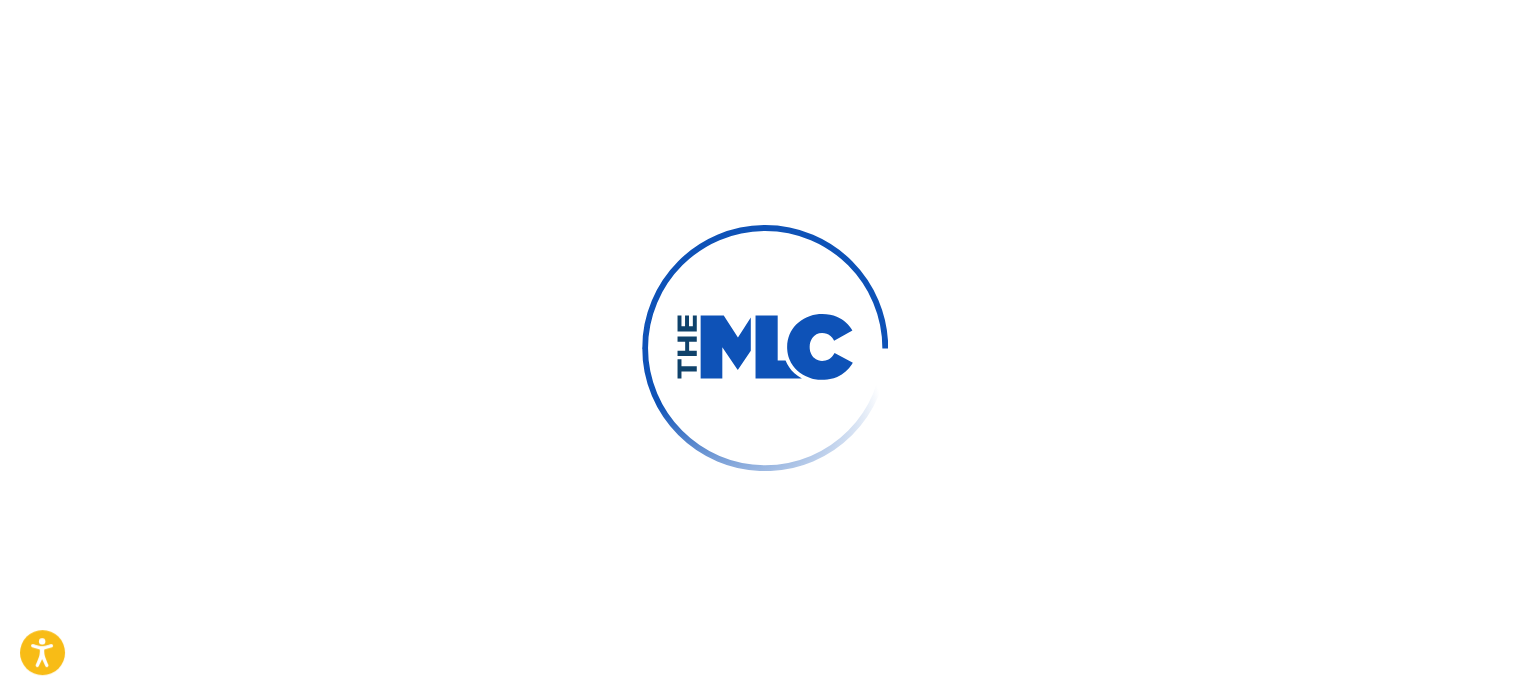 click at bounding box center (765, 347) 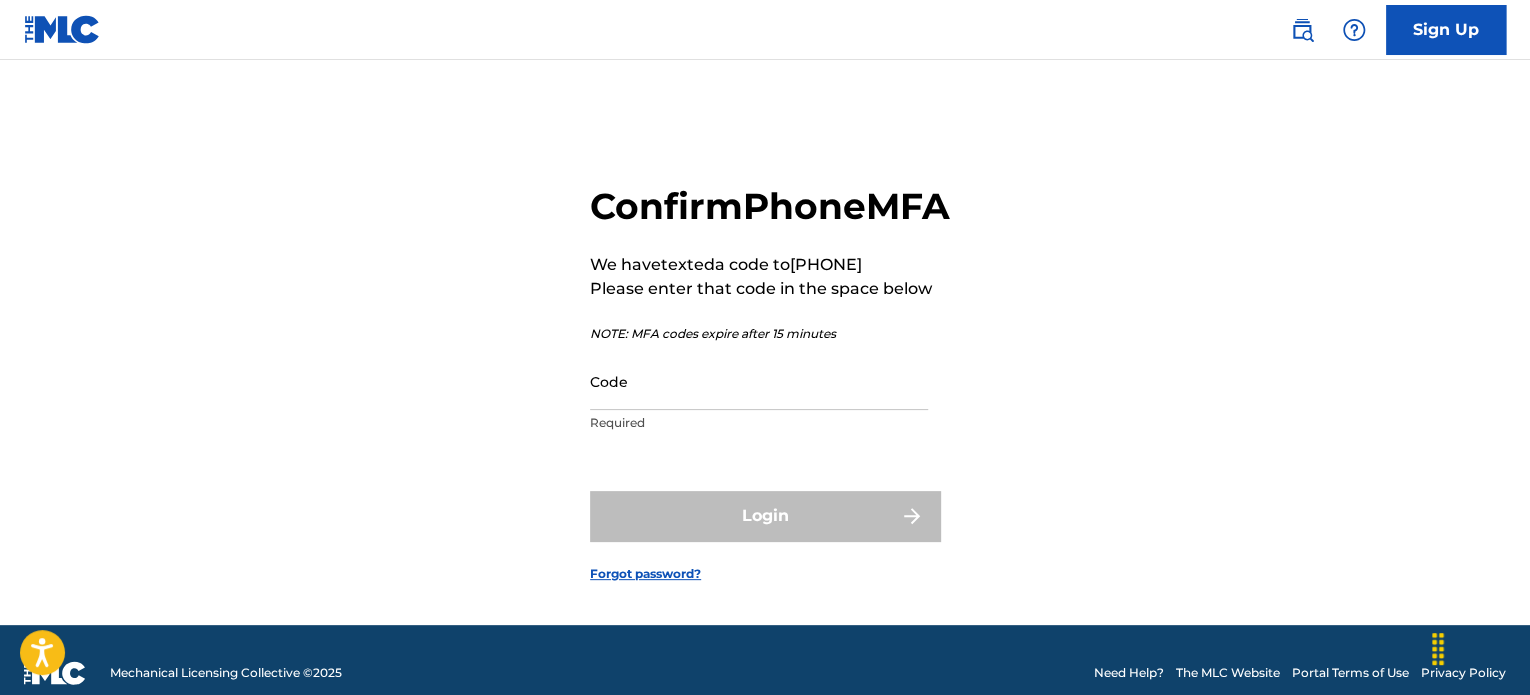 click on "Confirm  Phone   MFA We have  texted   a code to  [PHONE] Please enter that code in the space below NOTE: MFA codes expire after 15 minutes Code Required Login Forgot password?" at bounding box center (765, 367) 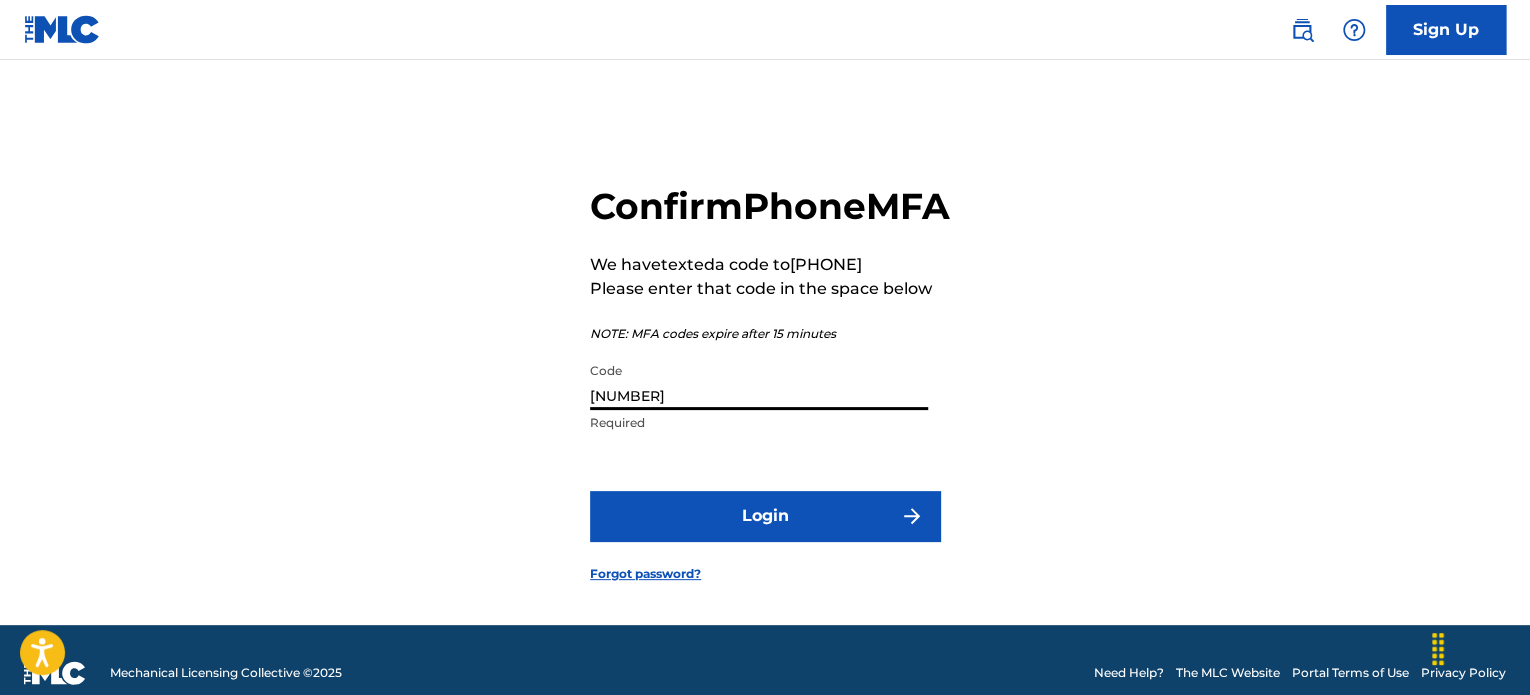 type on "[NUMBER]" 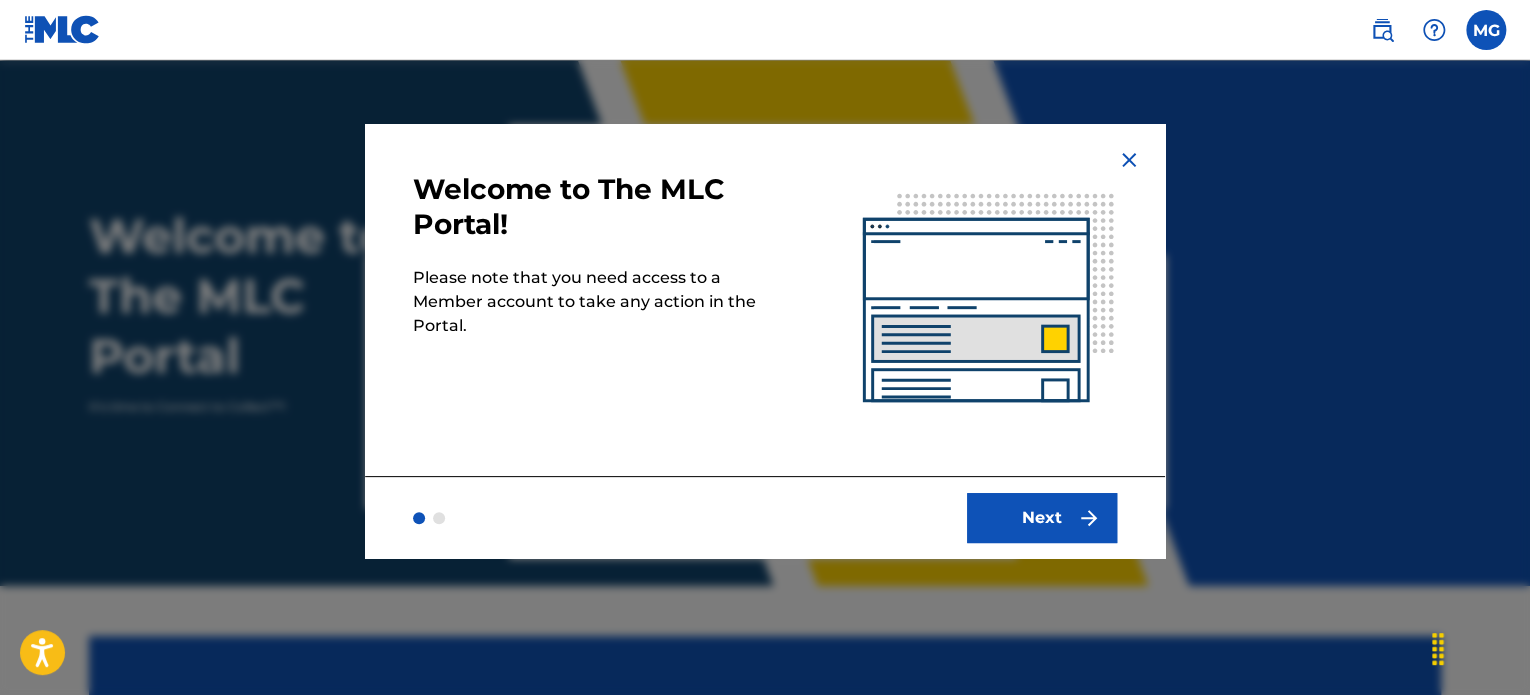 scroll, scrollTop: 0, scrollLeft: 0, axis: both 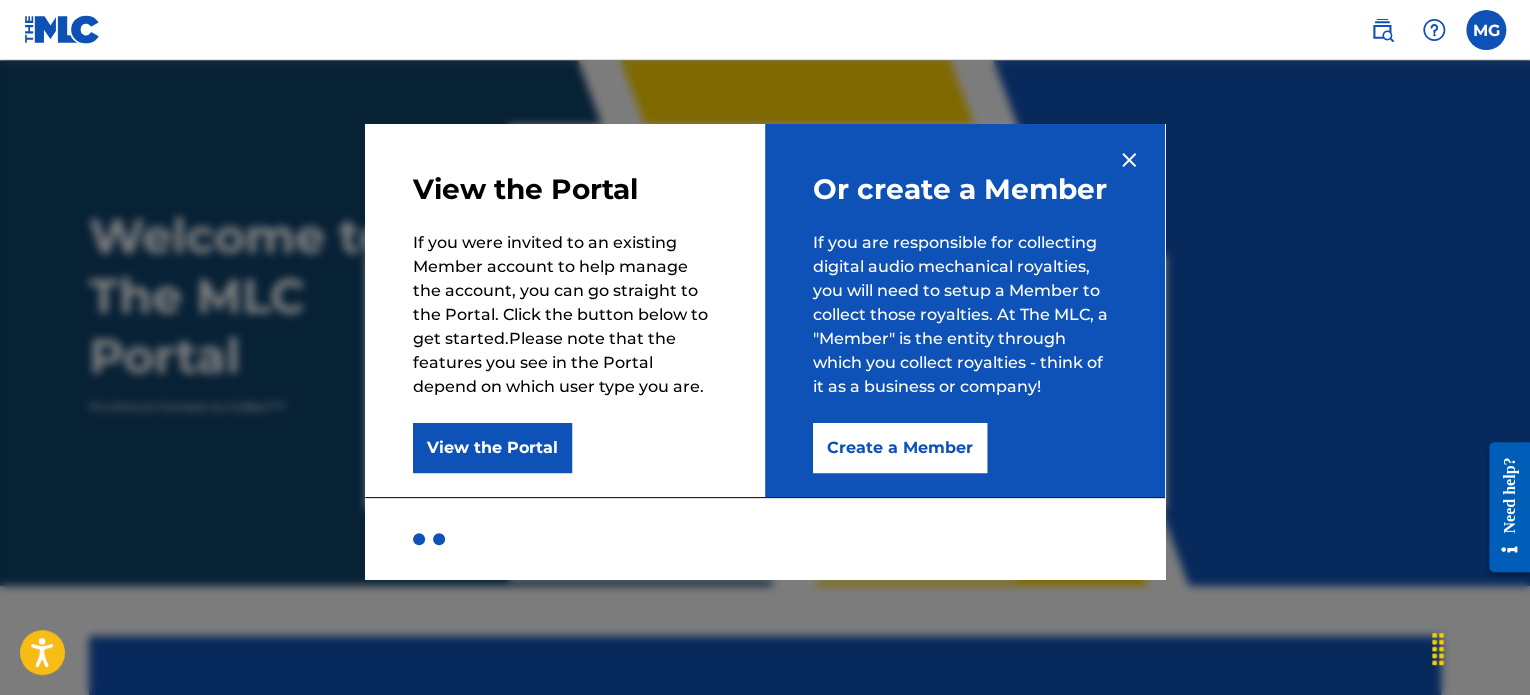 click on "Create a Member" at bounding box center [900, 448] 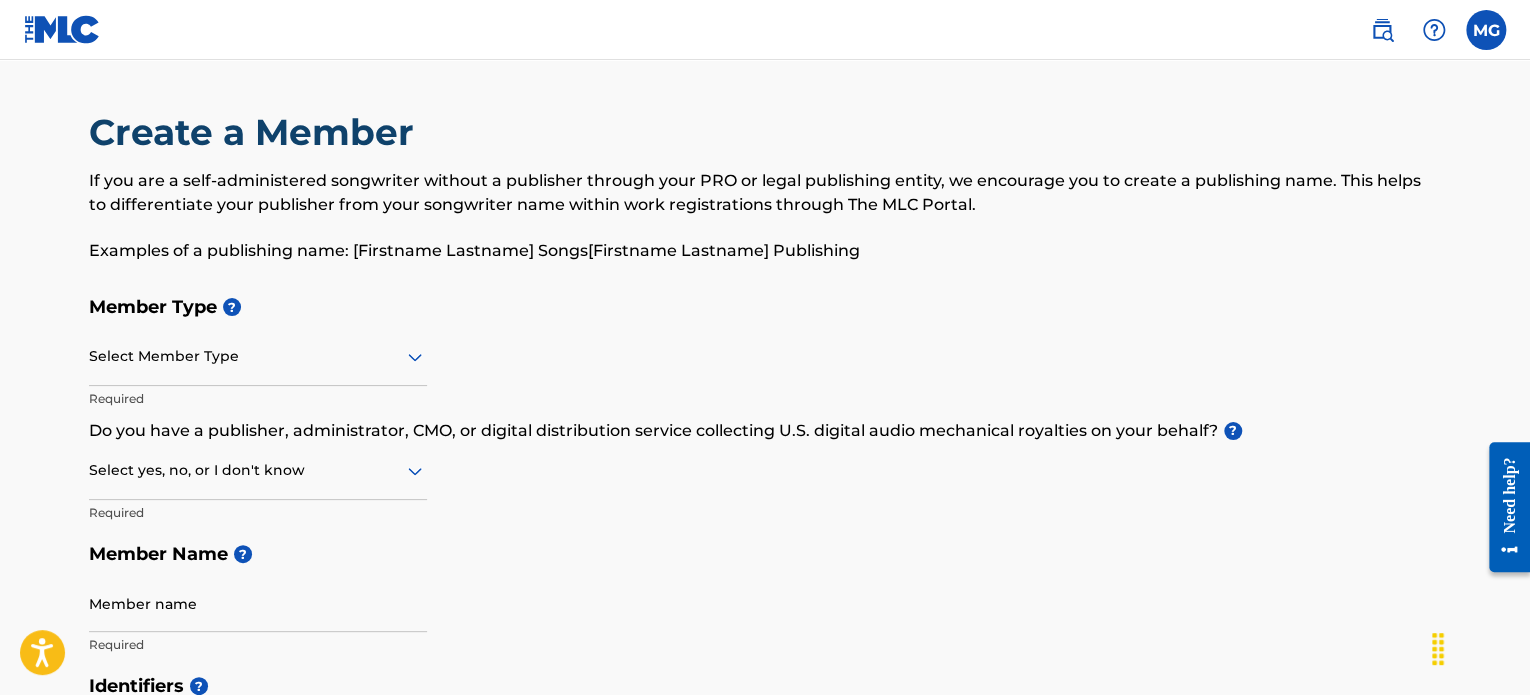 click on "Select Member Type" at bounding box center [258, 357] 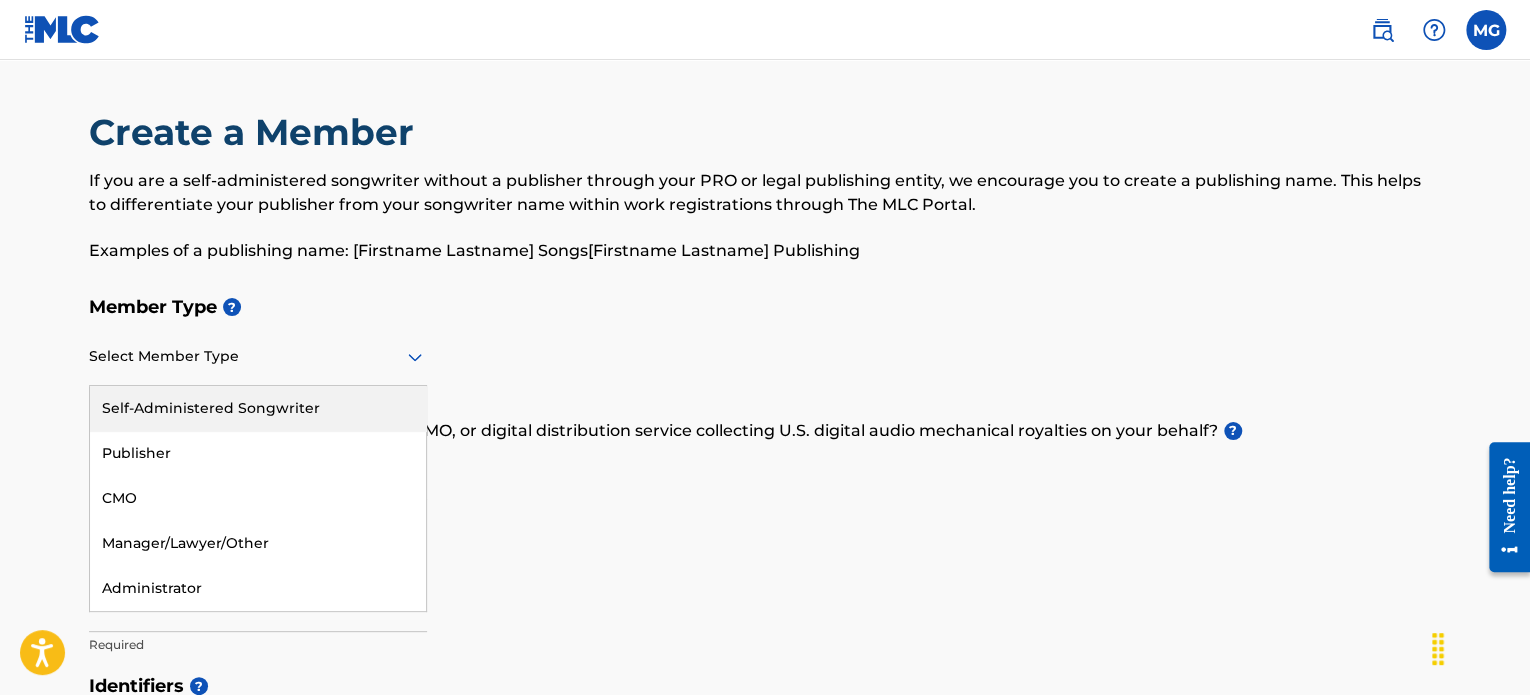click on "Self-Administered Songwriter" at bounding box center (258, 408) 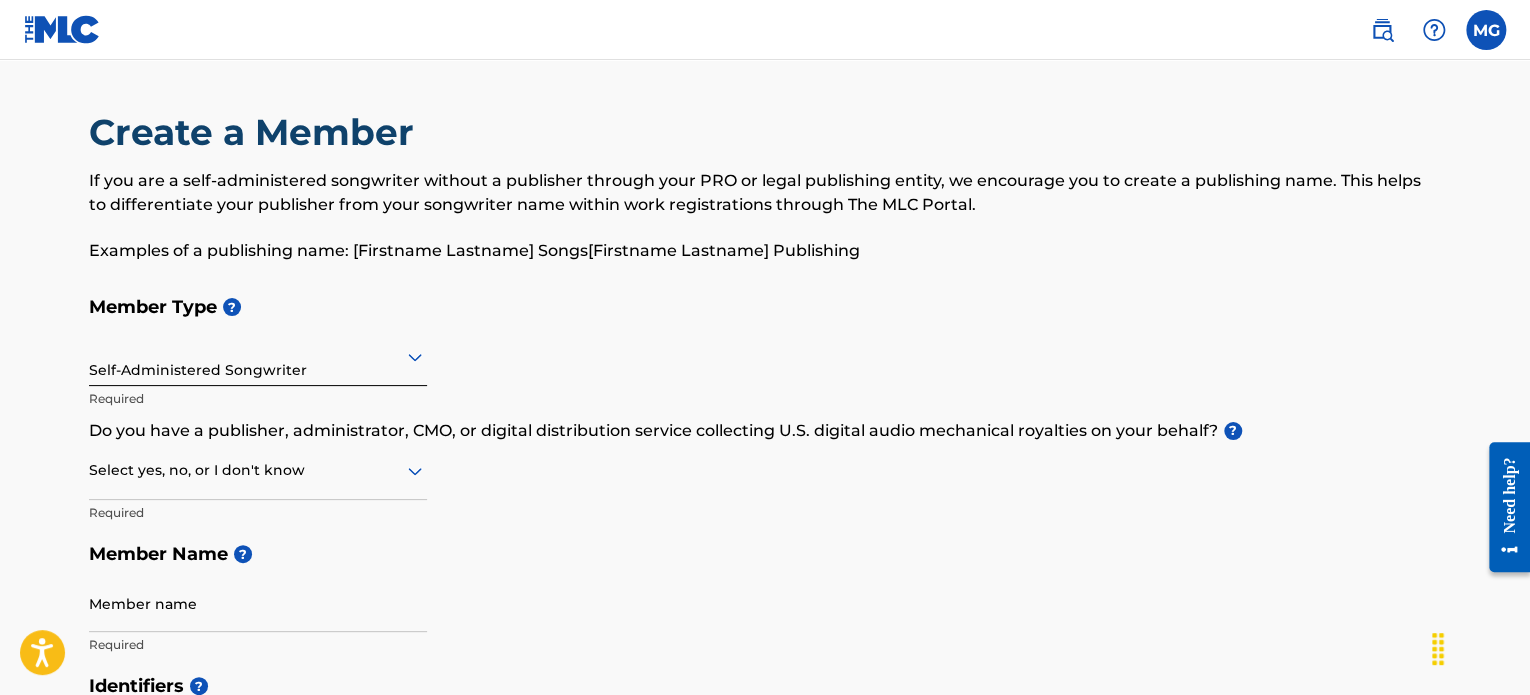 click at bounding box center [258, 470] 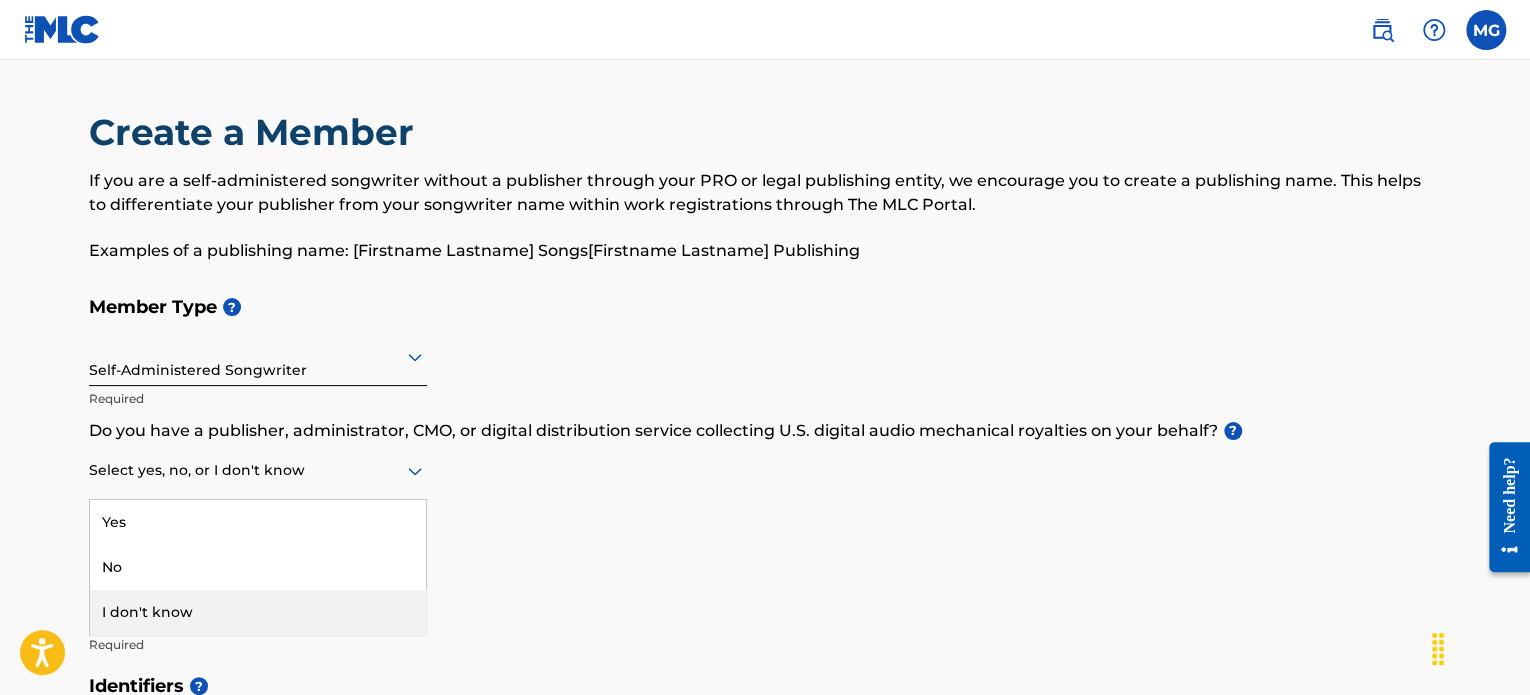 click on "I don't know" at bounding box center [258, 612] 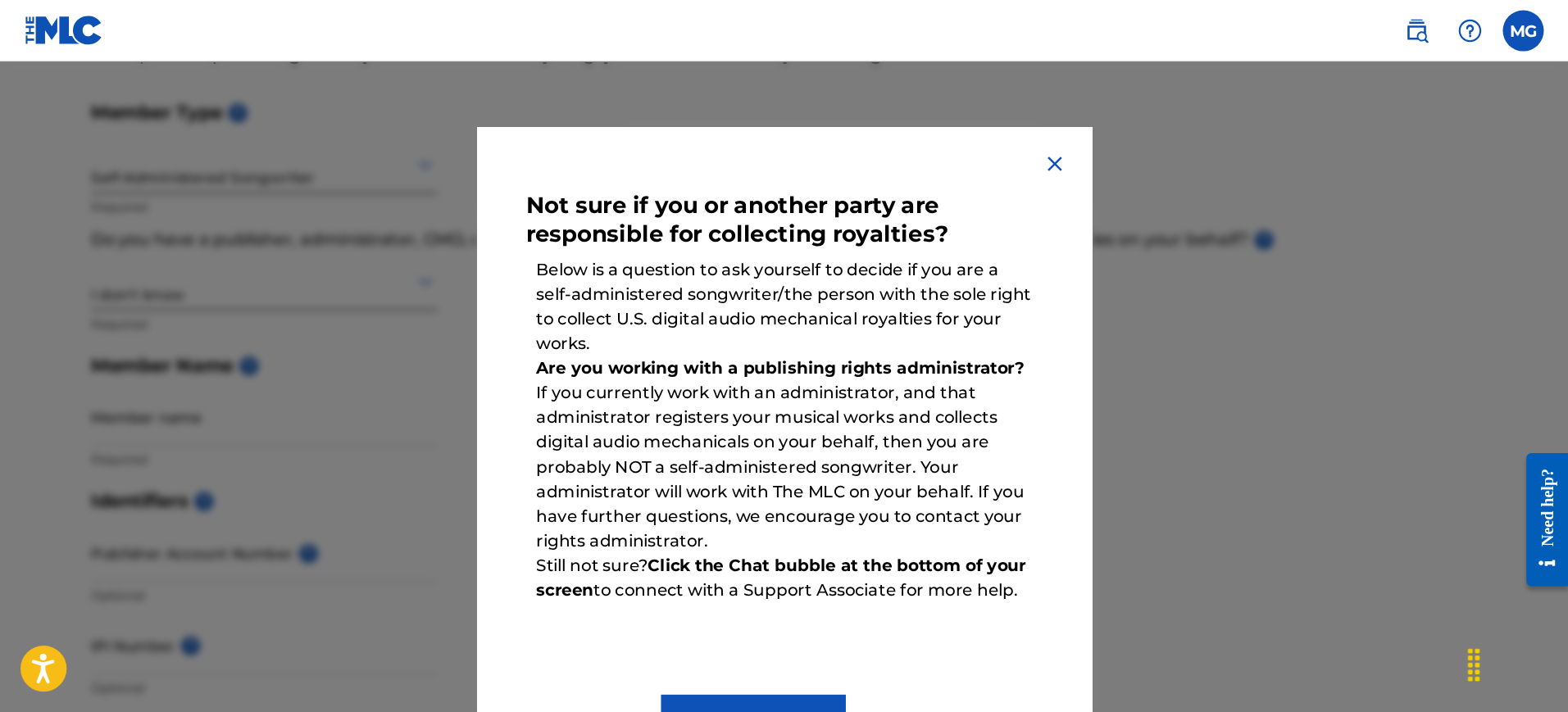 scroll, scrollTop: 164, scrollLeft: 0, axis: vertical 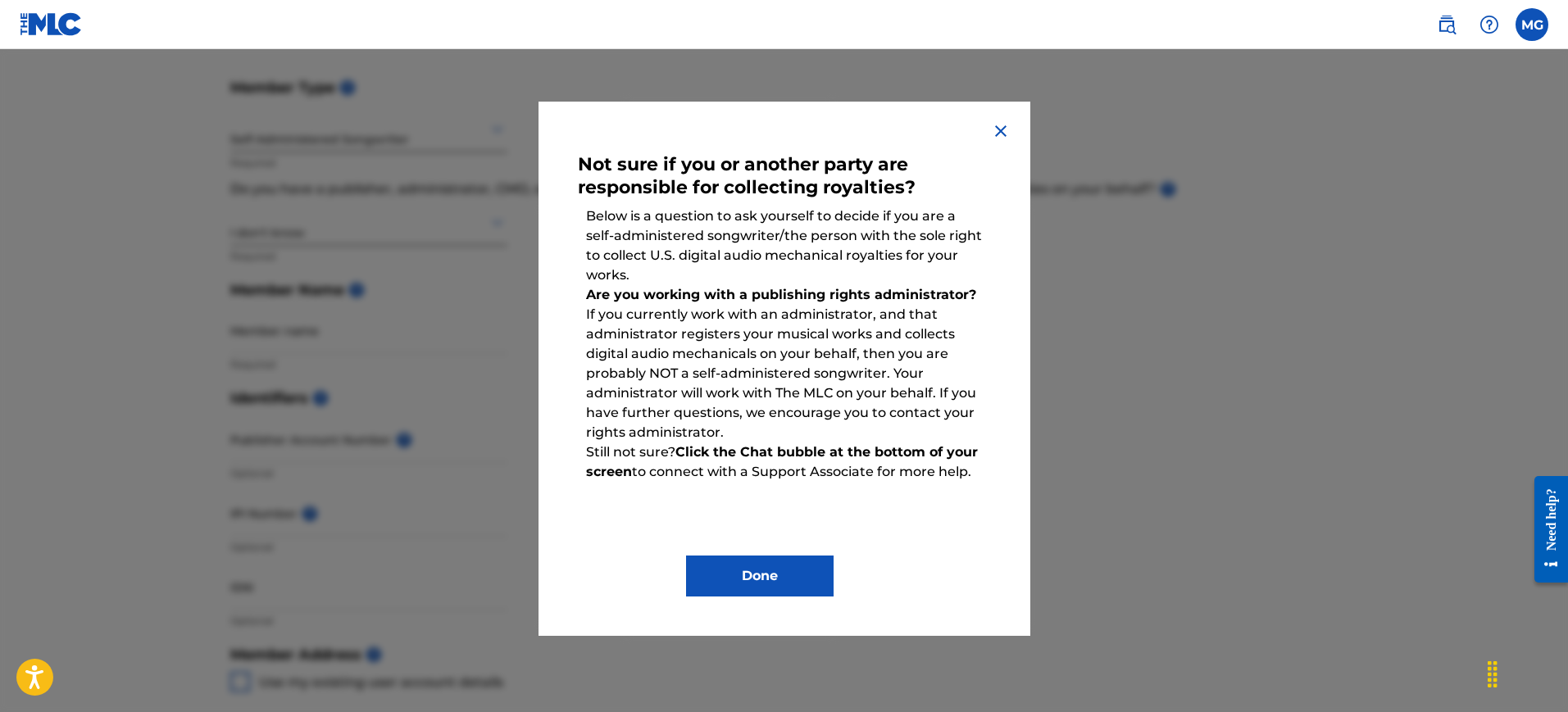 click on "Done" at bounding box center (760, 576) 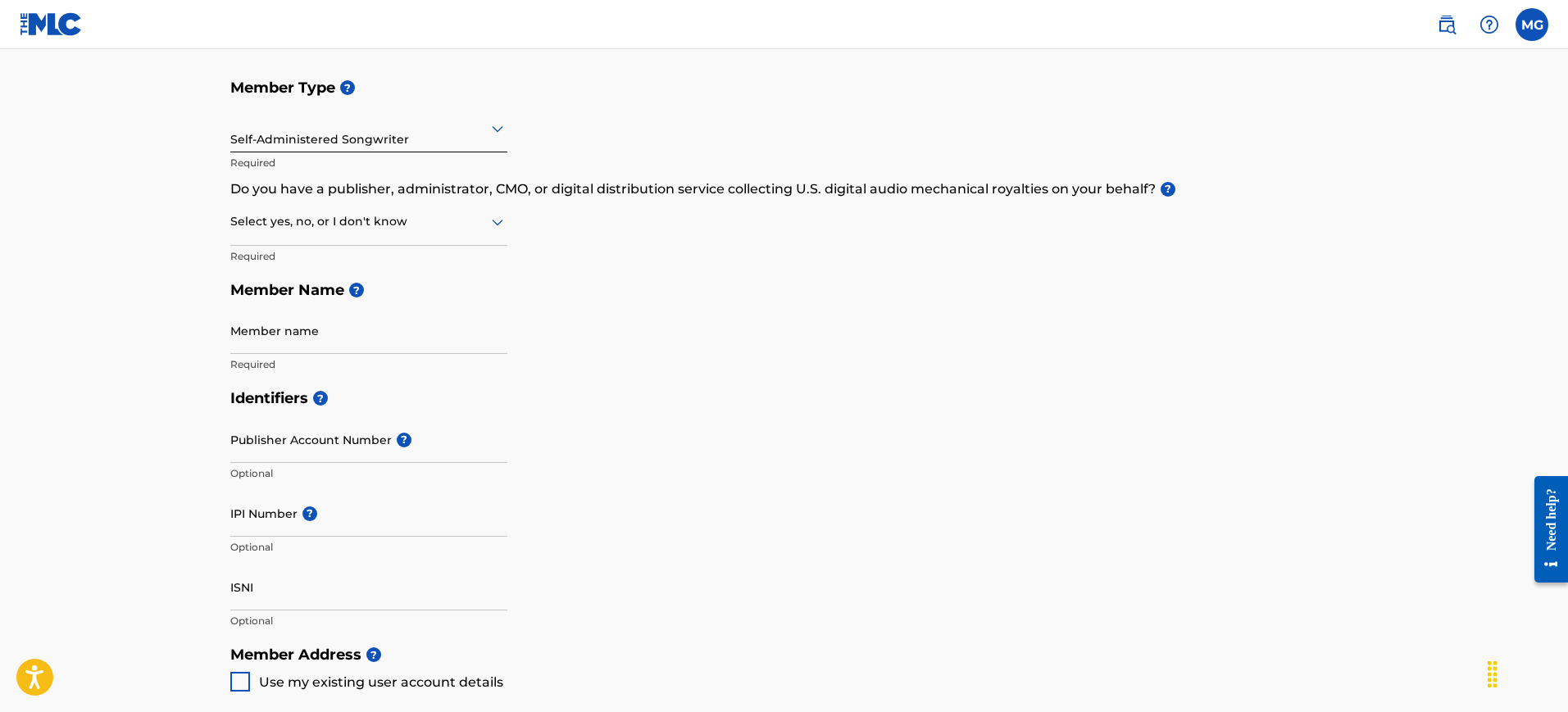 click at bounding box center [369, 221] 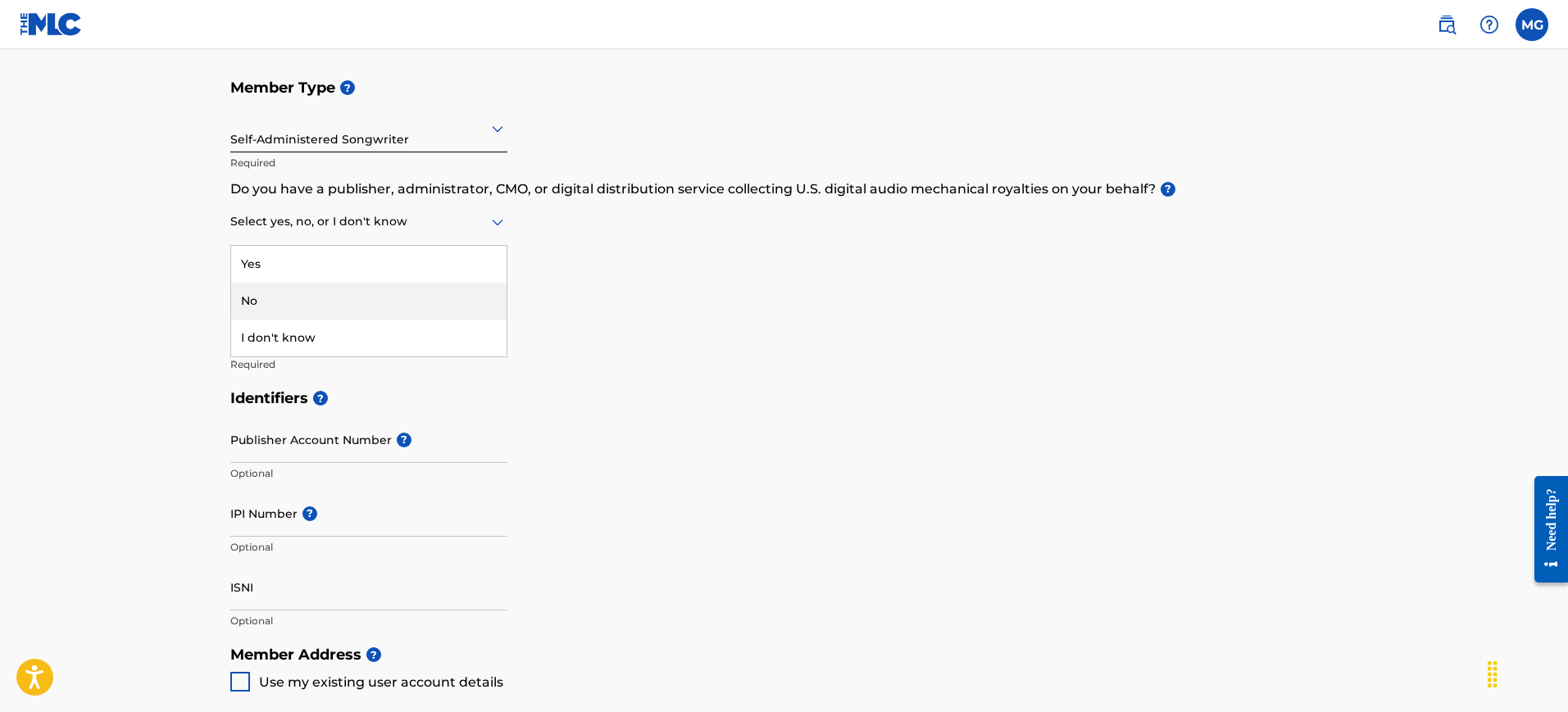 click on "No" at bounding box center [369, 301] 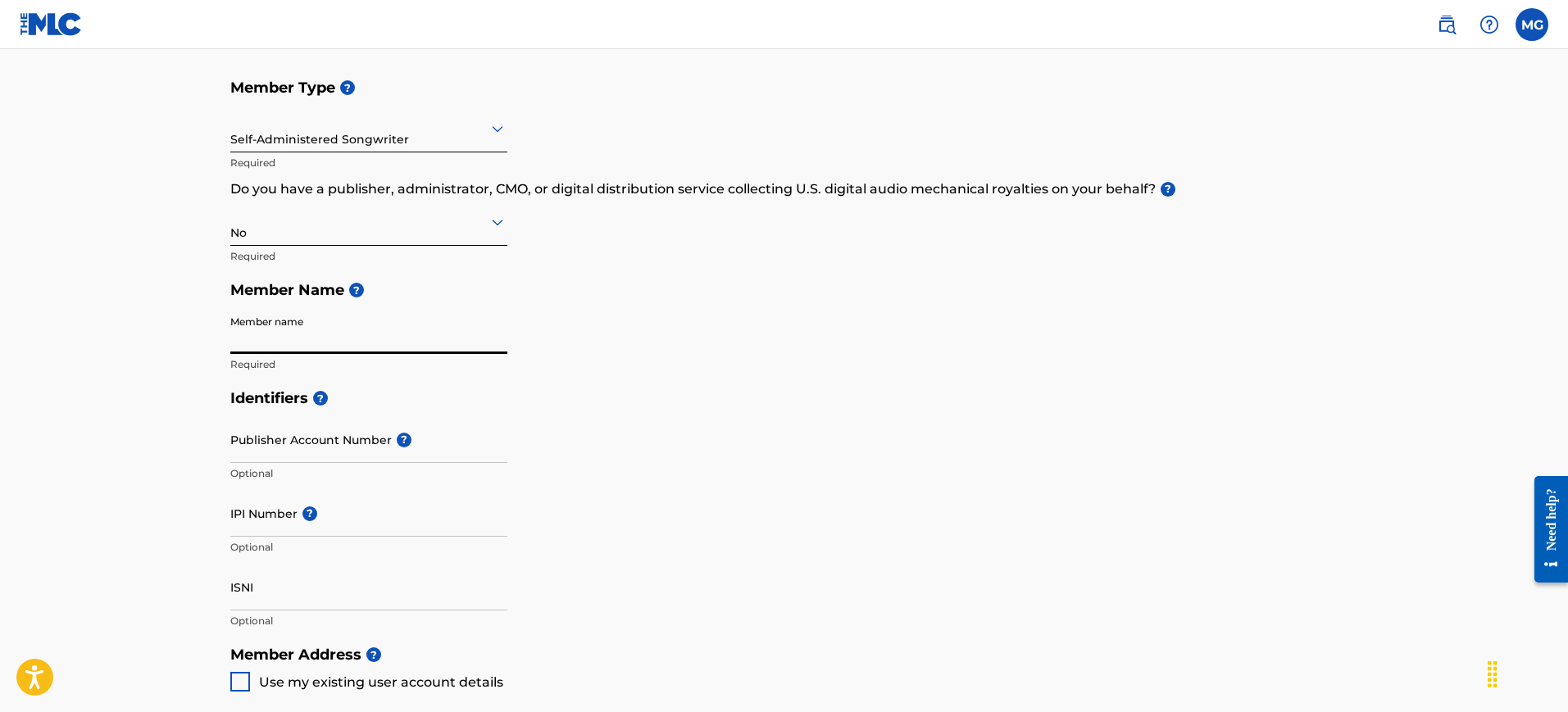 click on "Member name" at bounding box center (369, 330) 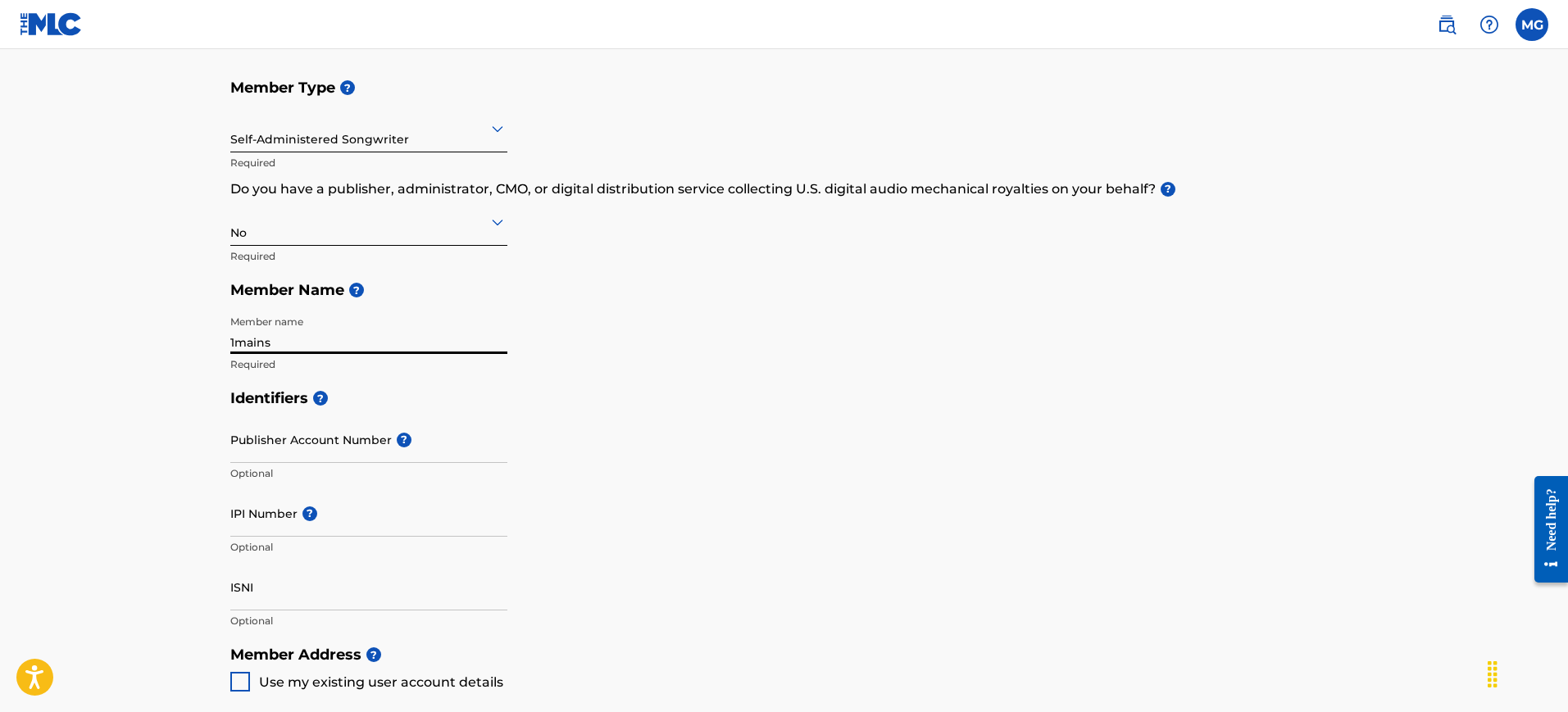 type on "1mains" 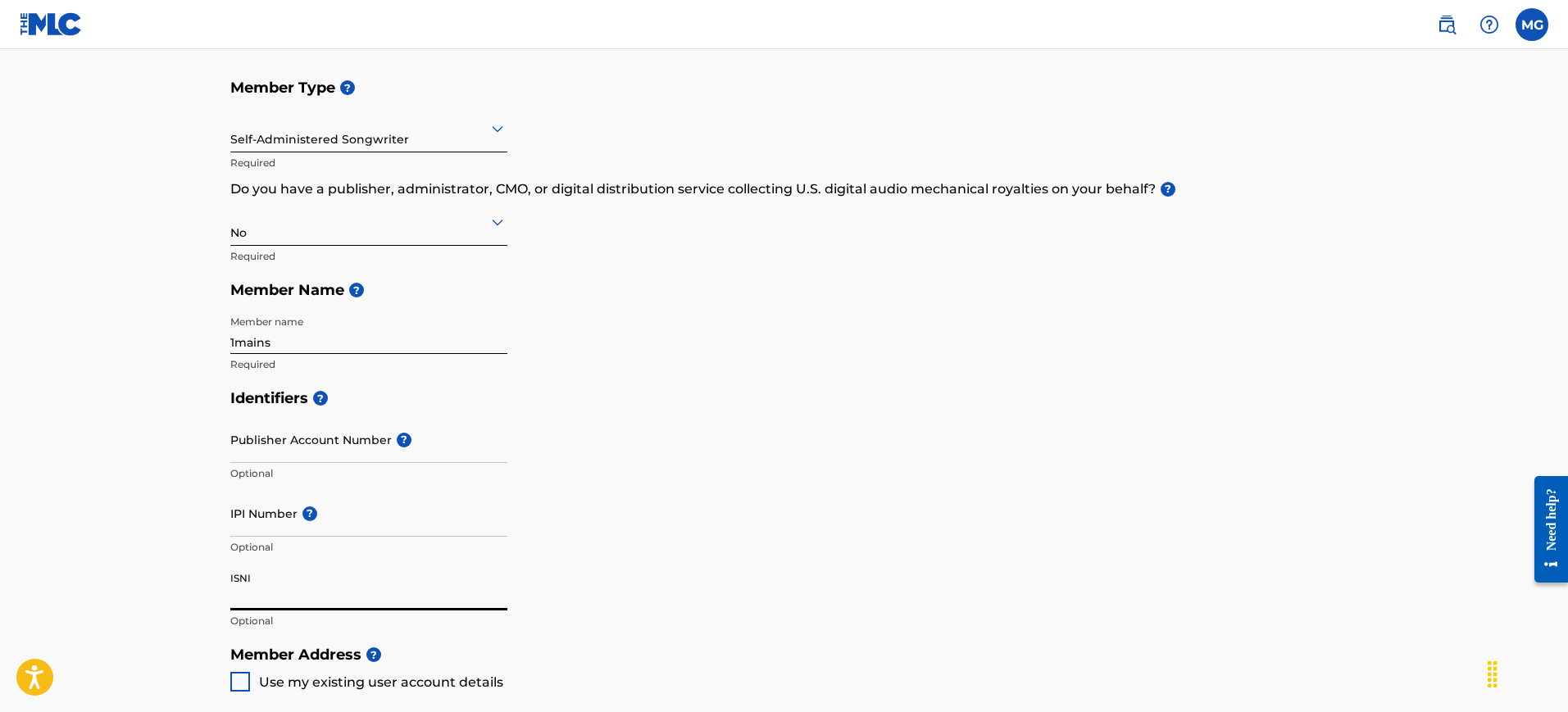 scroll, scrollTop: 198, scrollLeft: 0, axis: vertical 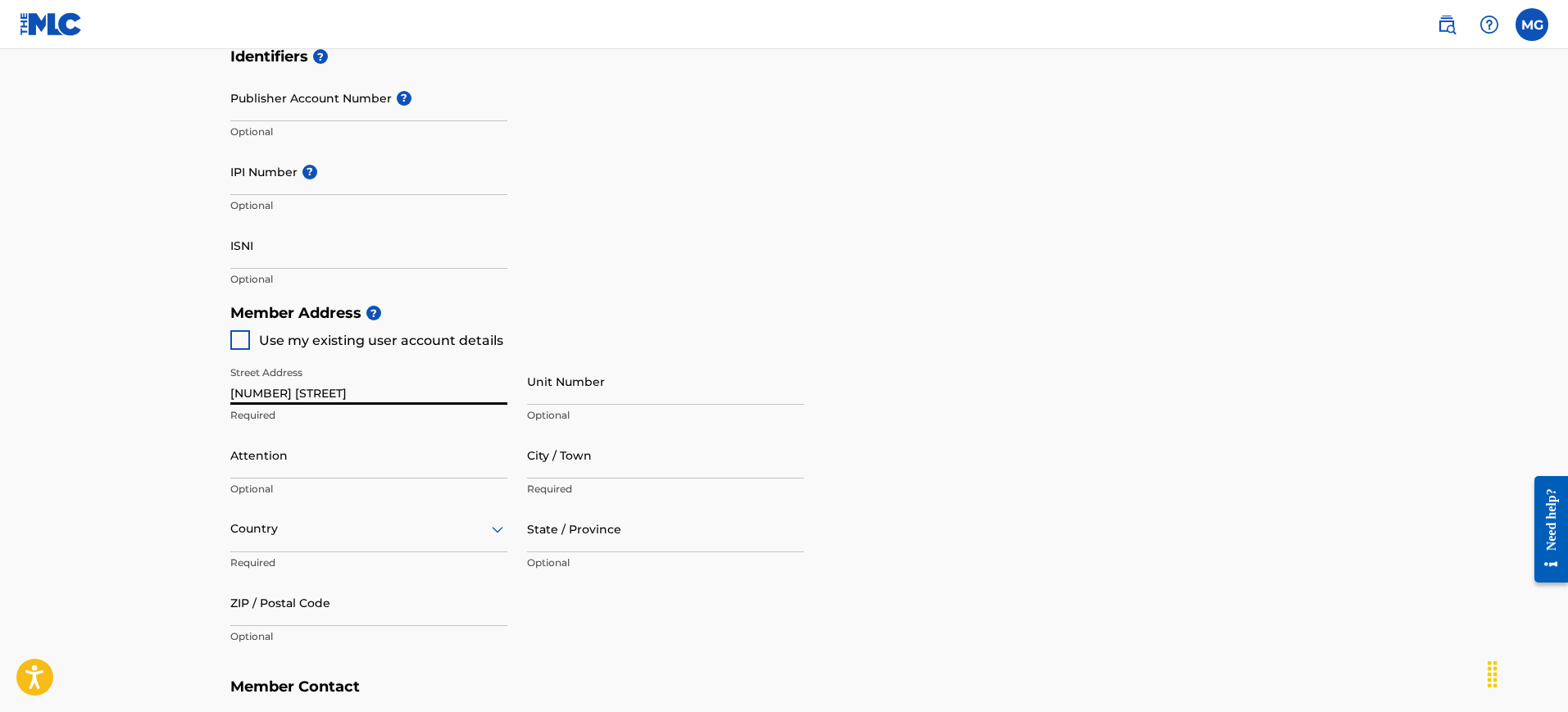 click on "[NUMBER] [STREET]" at bounding box center (369, 381) 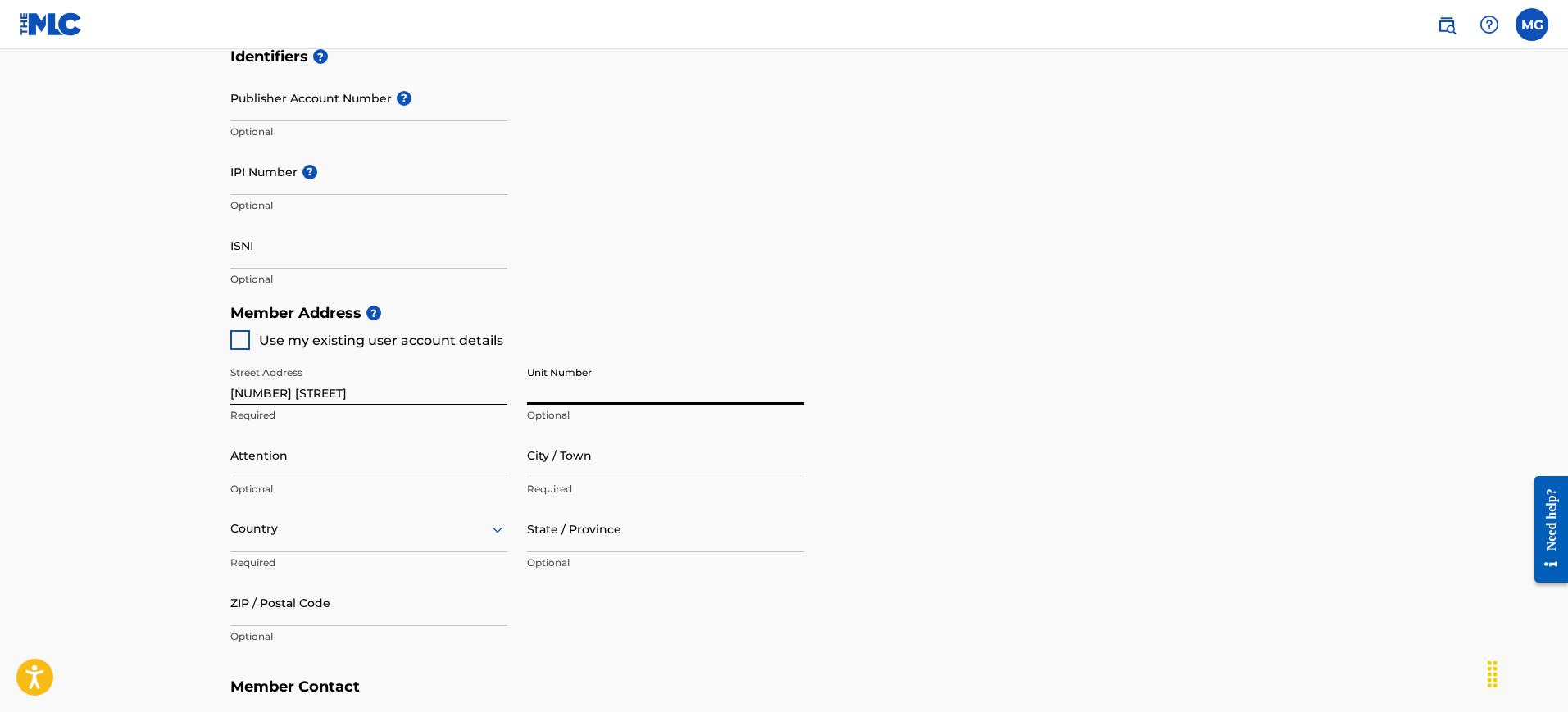 click on "Attention" at bounding box center (369, 455) 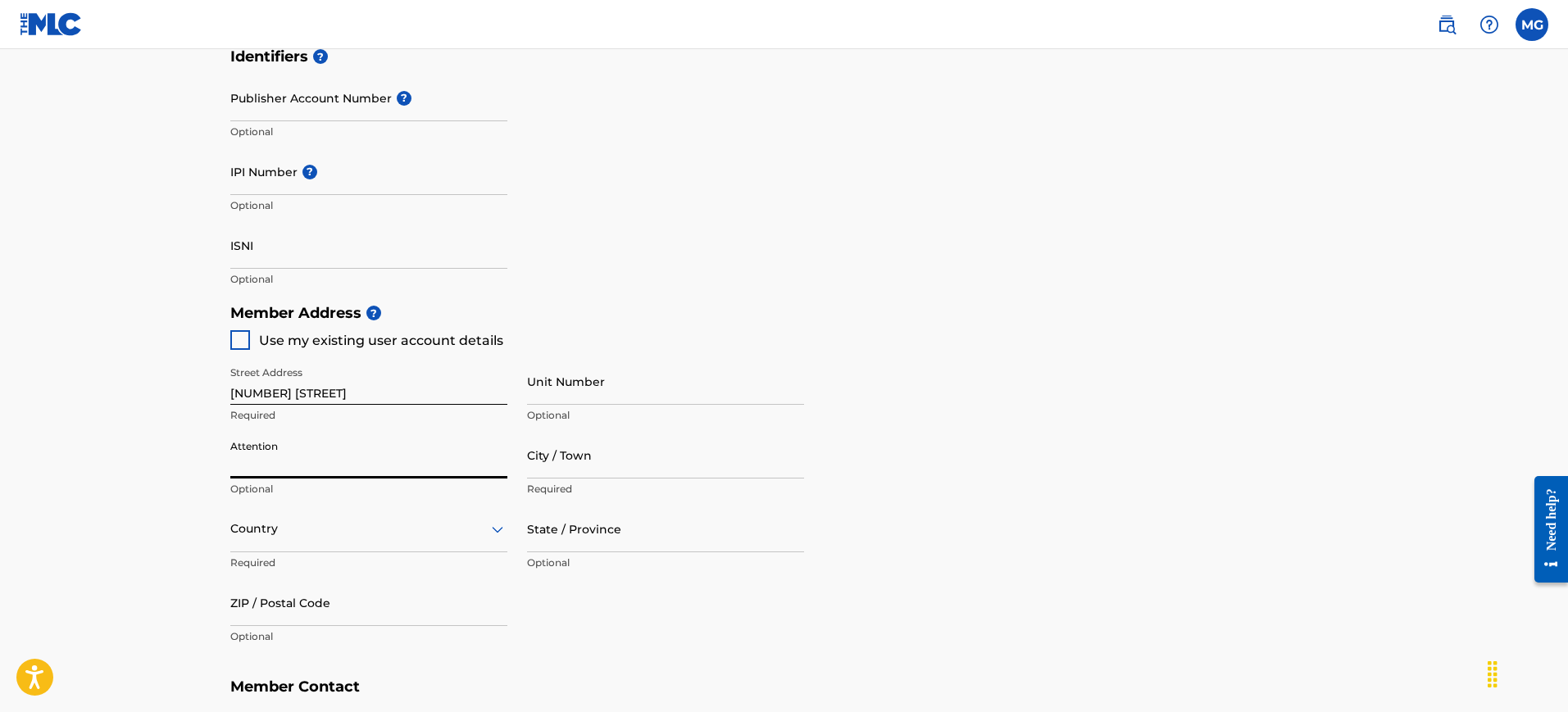 type on "[FIRST] [LAST]" 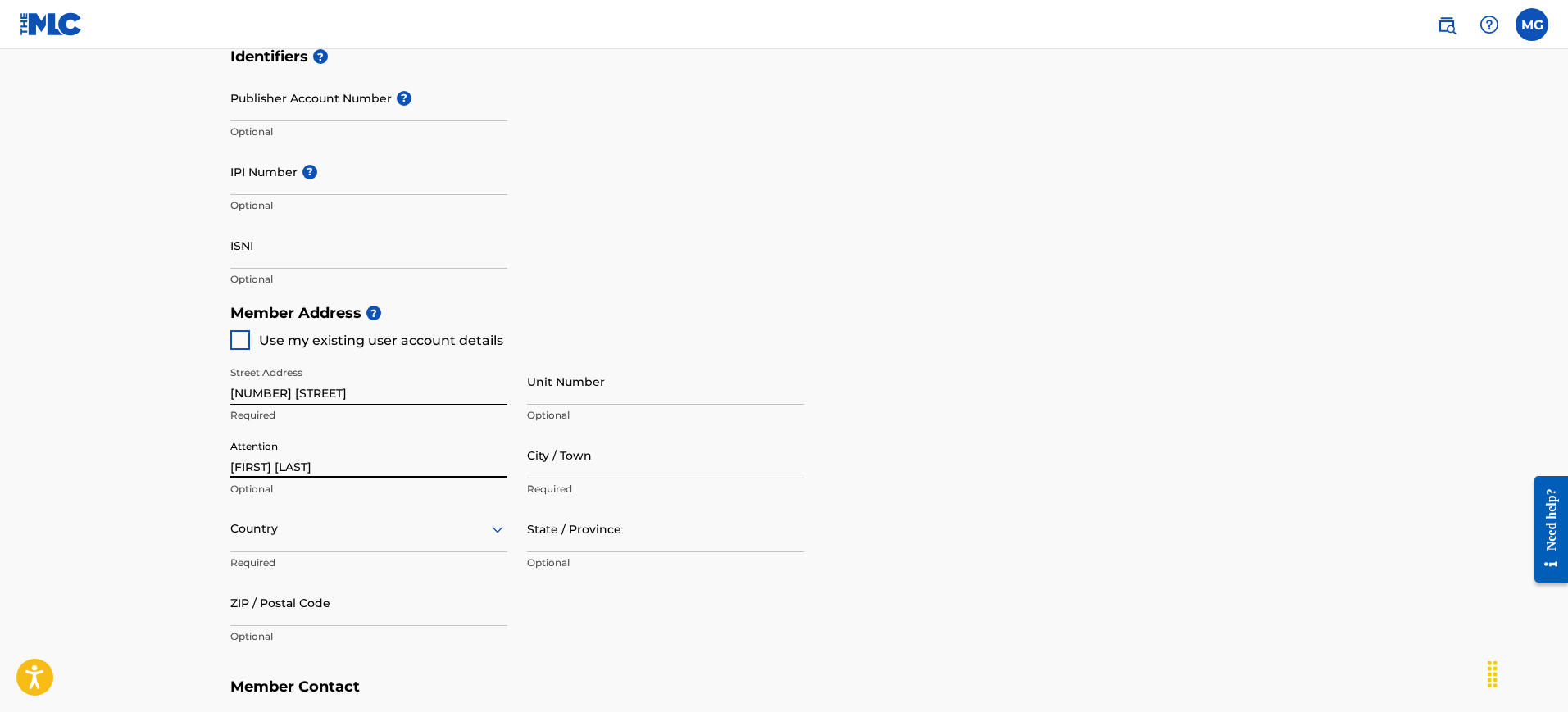 type on "[CITY]" 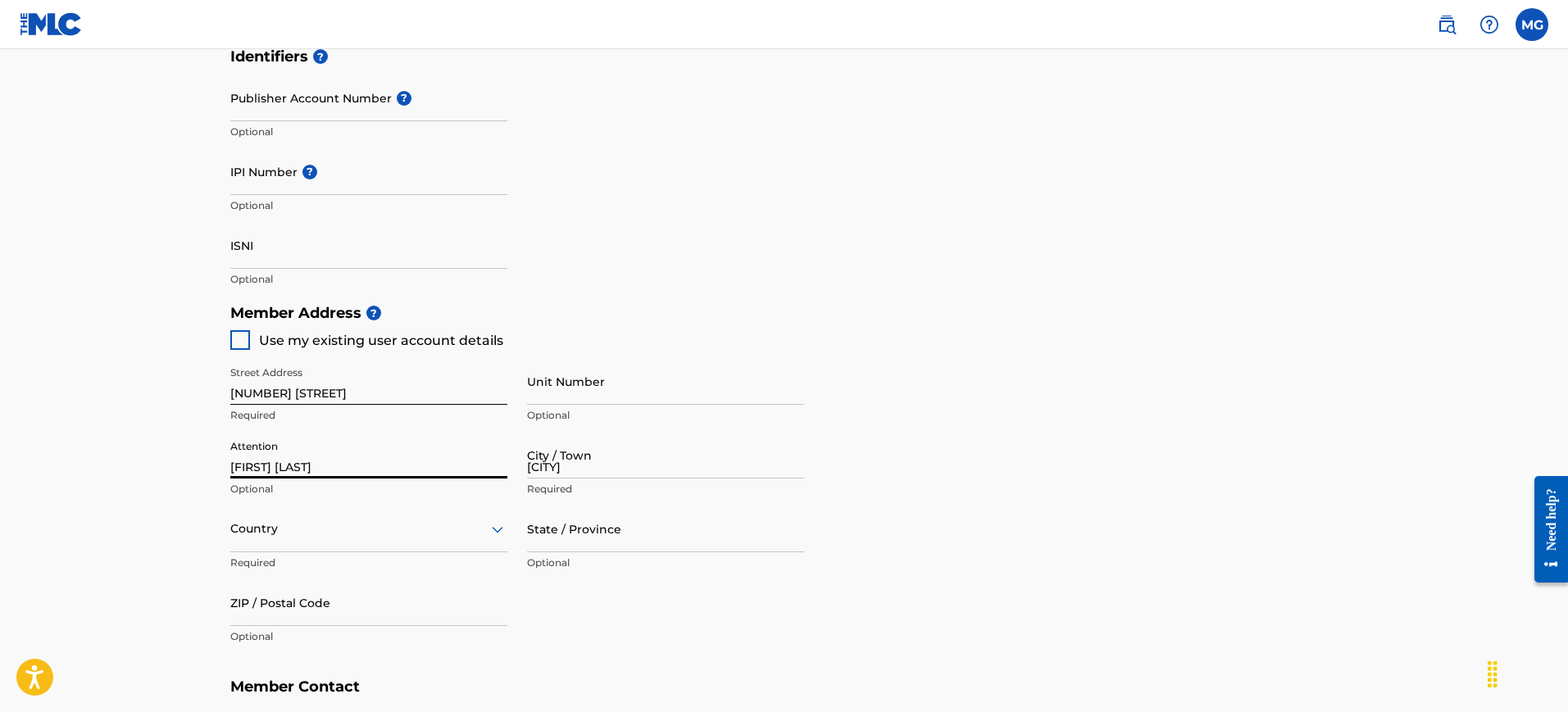 type on "United States" 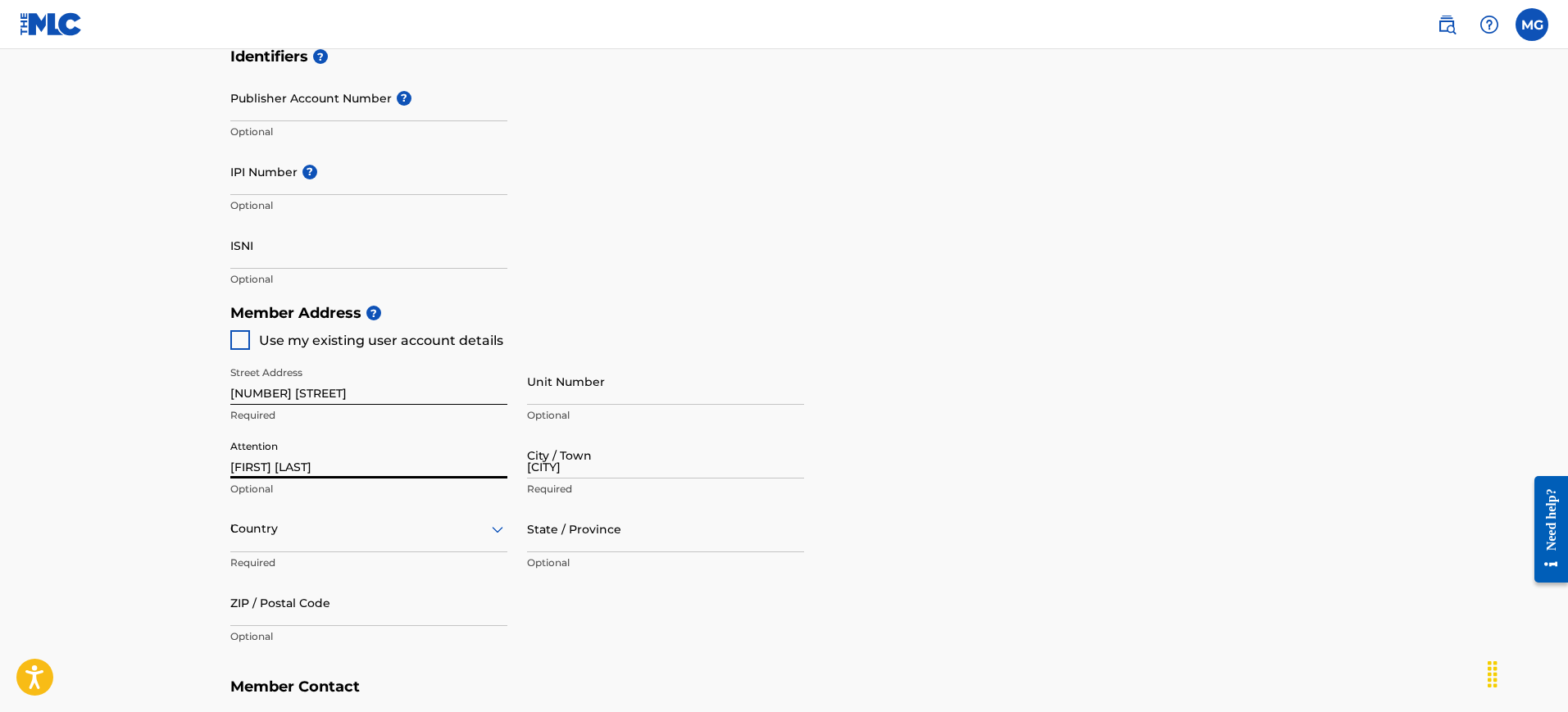 type on "NJ" 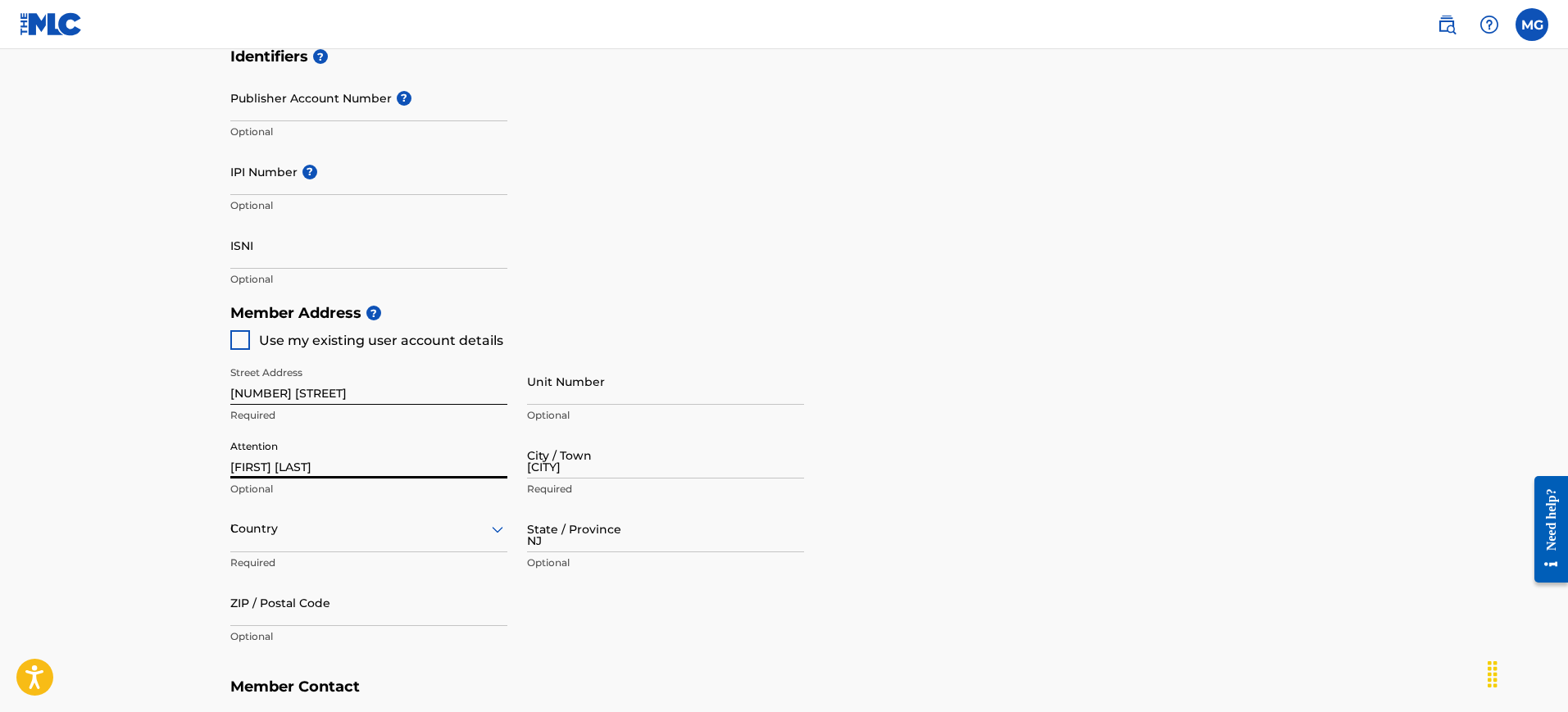 type on "[POSTAL_CODE]" 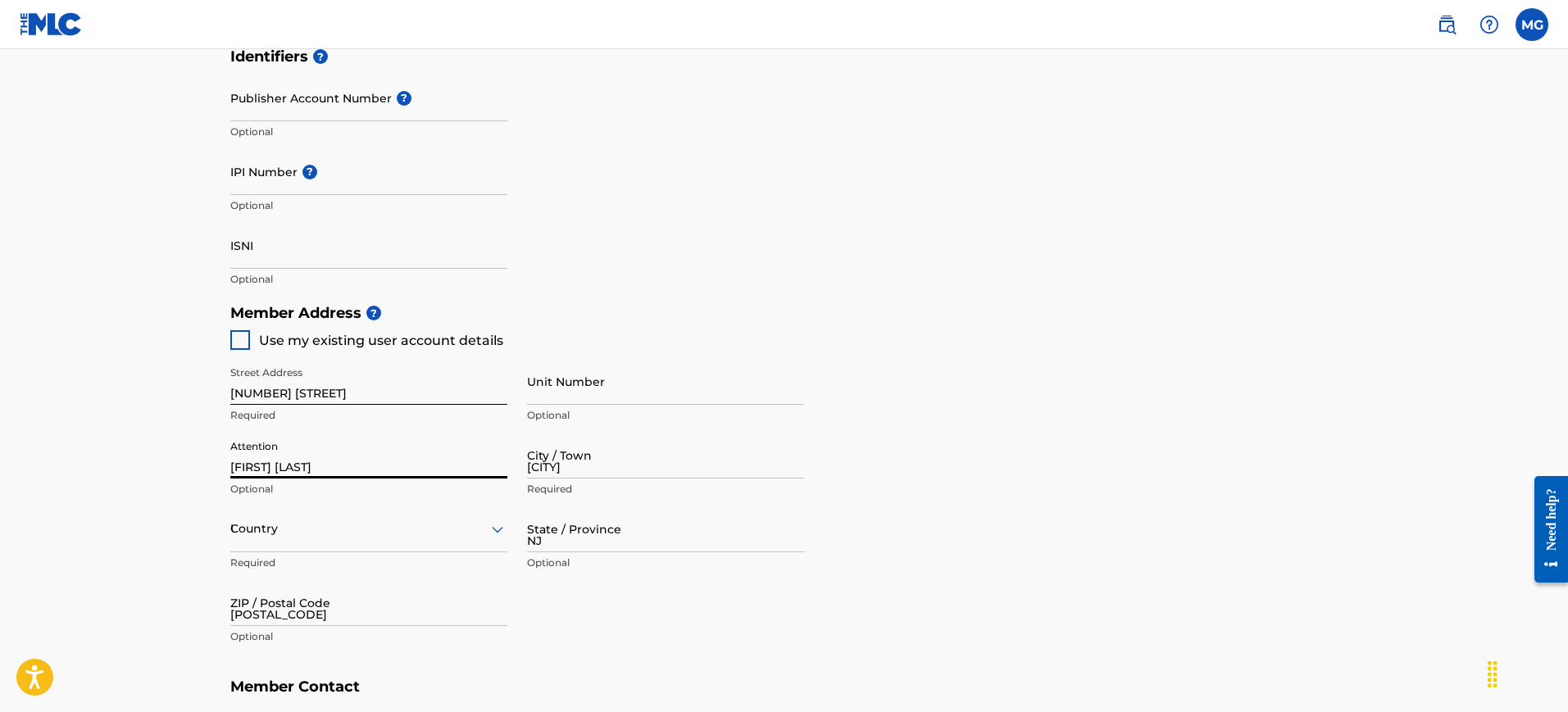 type on "1" 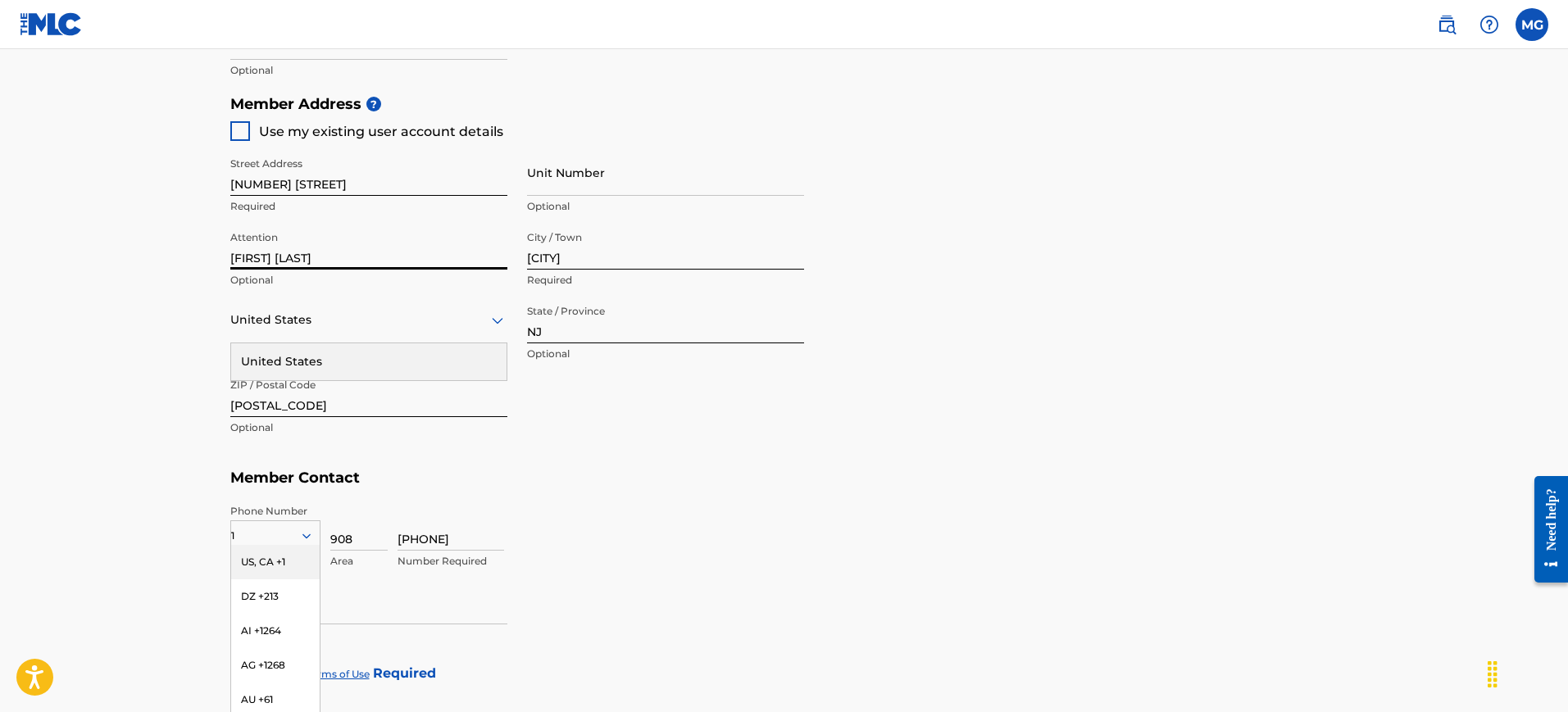 scroll, scrollTop: 692, scrollLeft: 0, axis: vertical 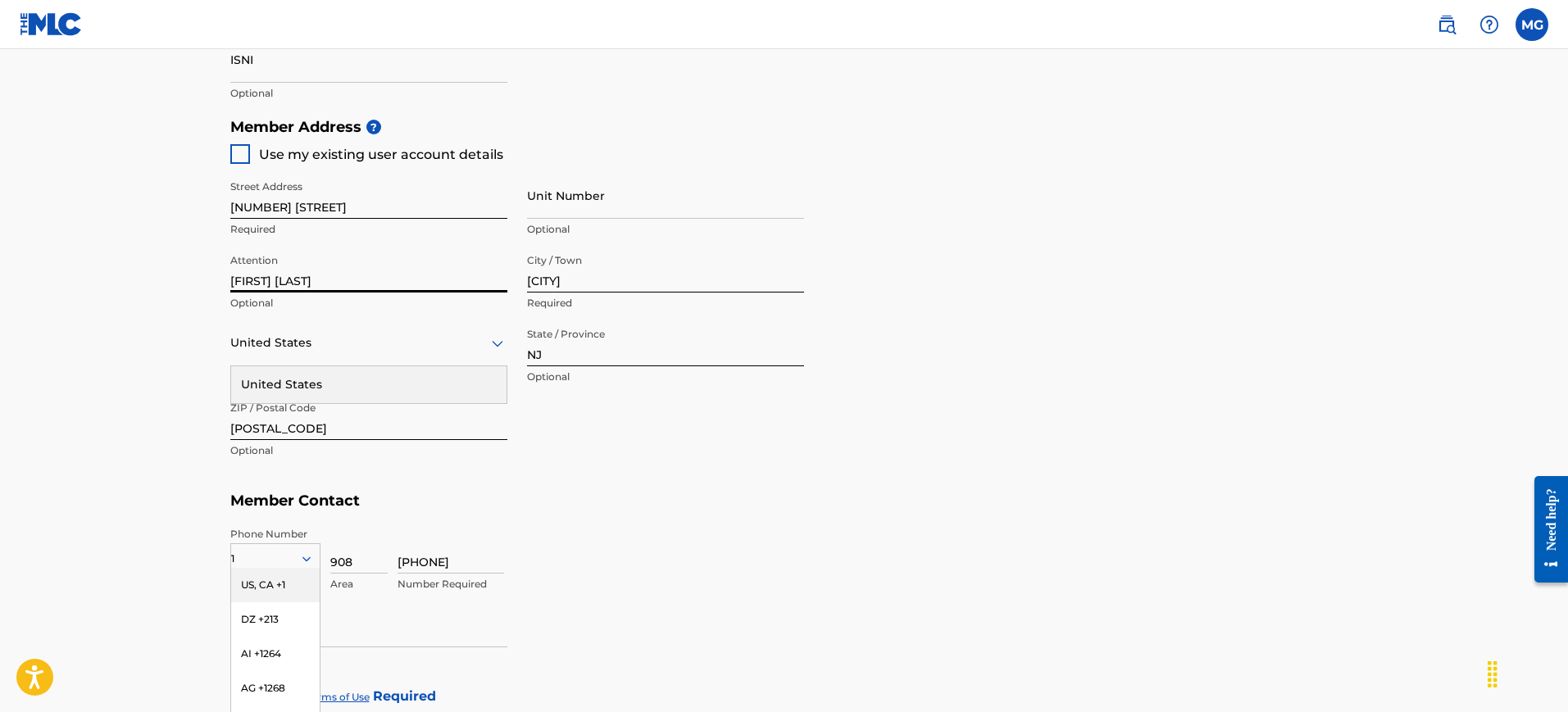 click on "[FIRST] [LAST]" at bounding box center (369, 269) 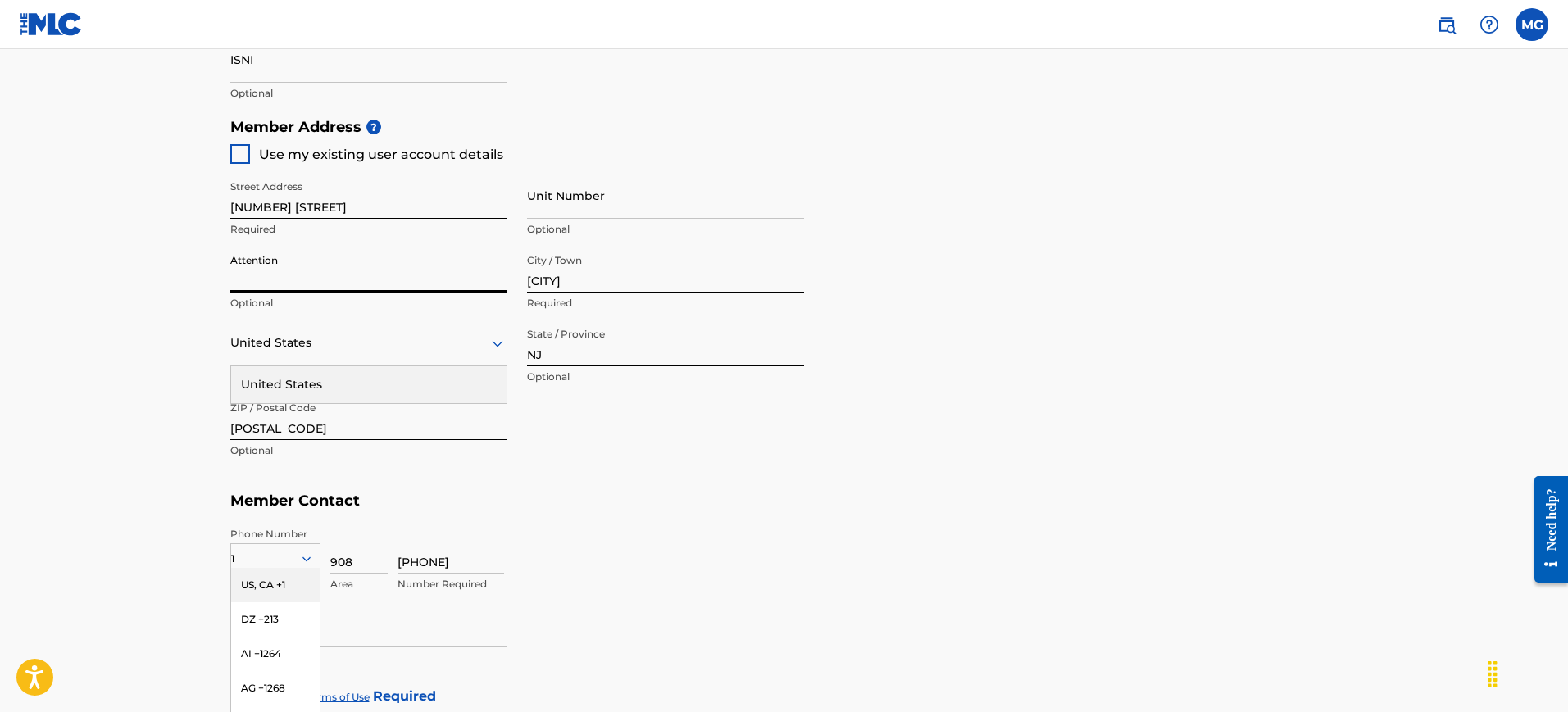 scroll, scrollTop: 887, scrollLeft: 0, axis: vertical 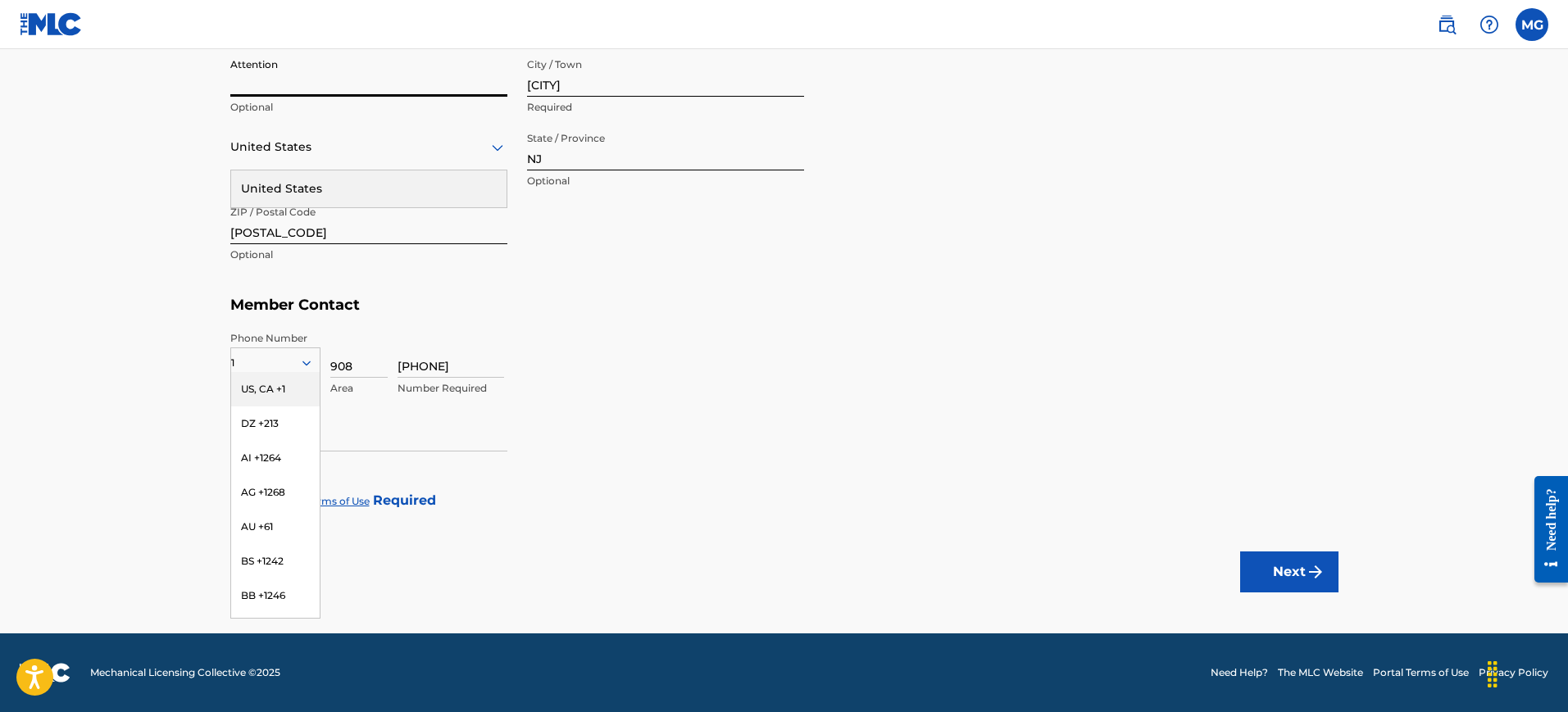 type 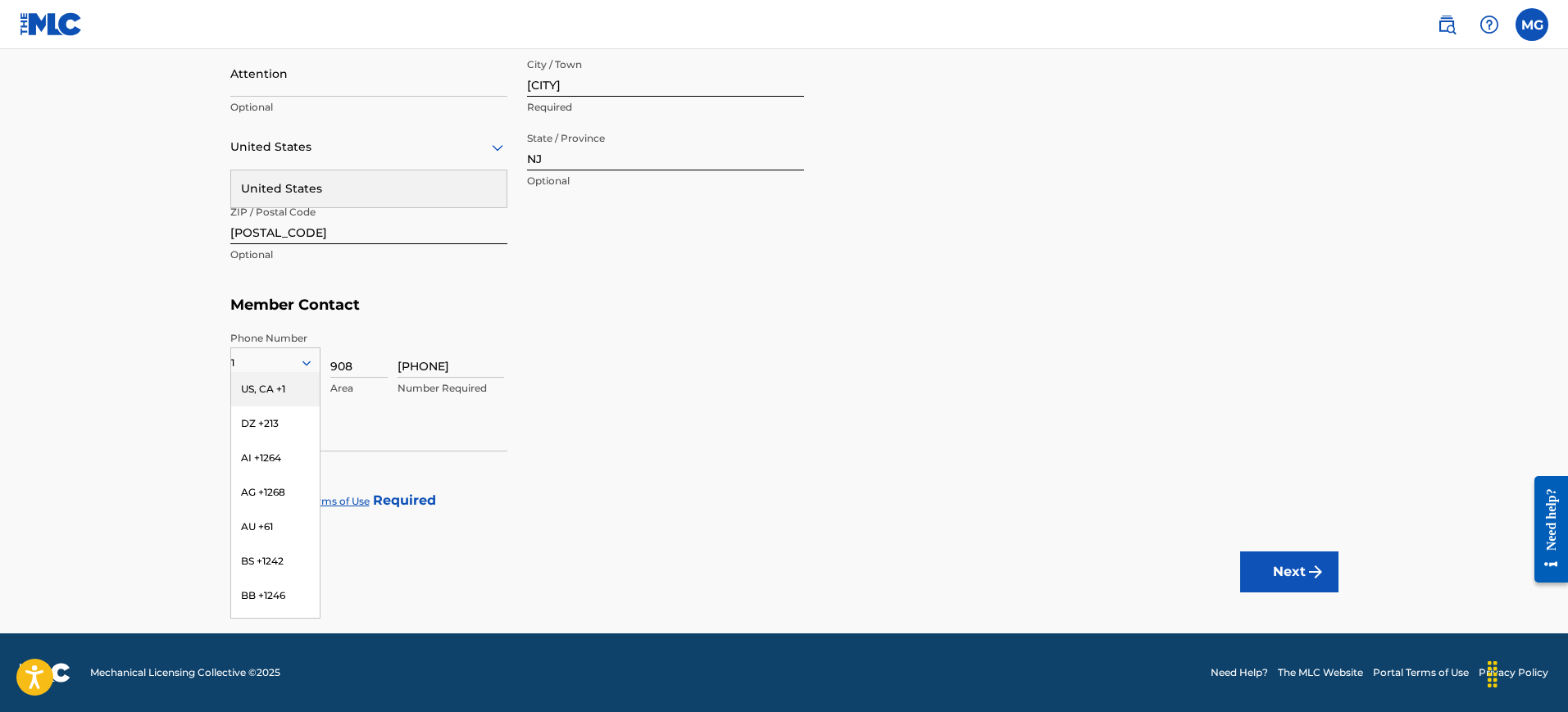 click on "[PHONE] Number Required" at bounding box center [868, 368] 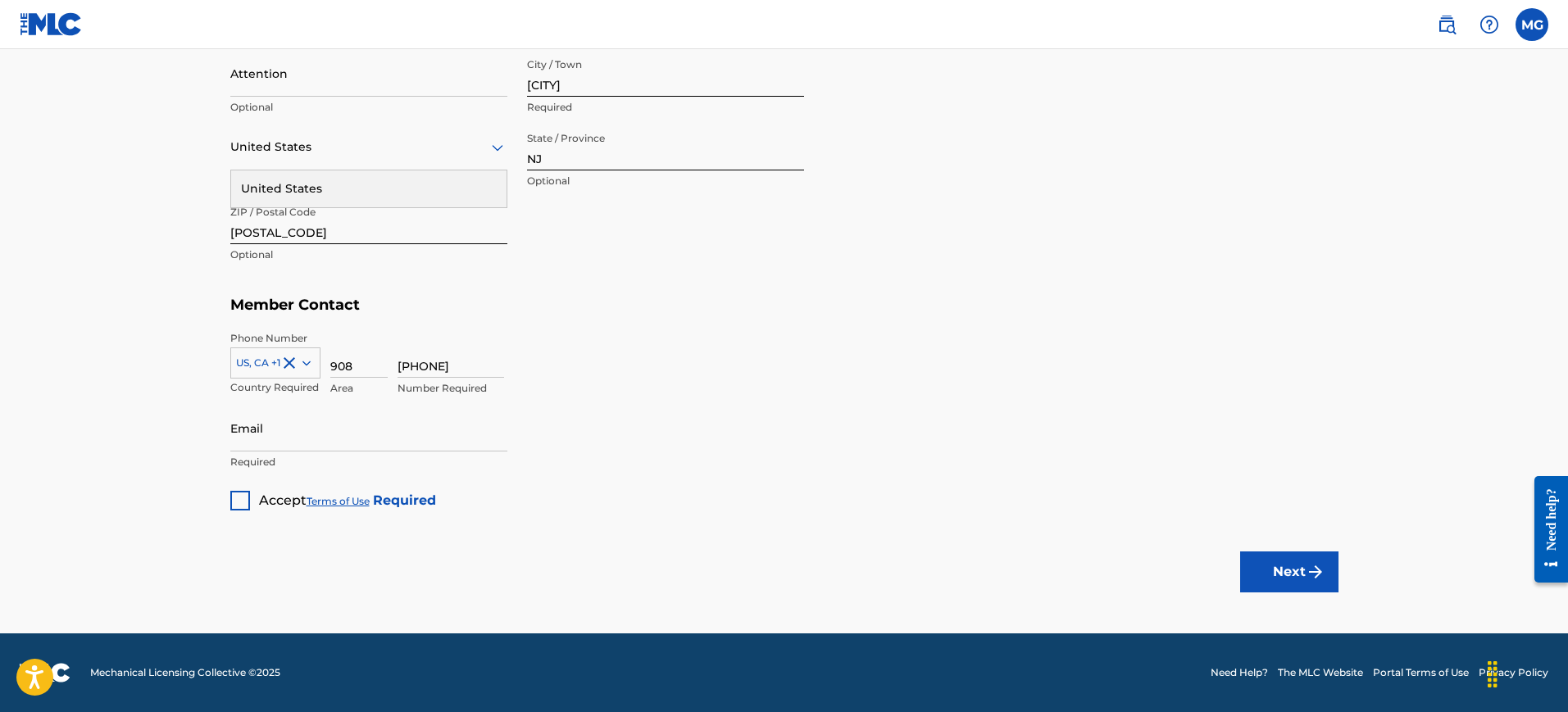 click on "Email" at bounding box center (369, 428) 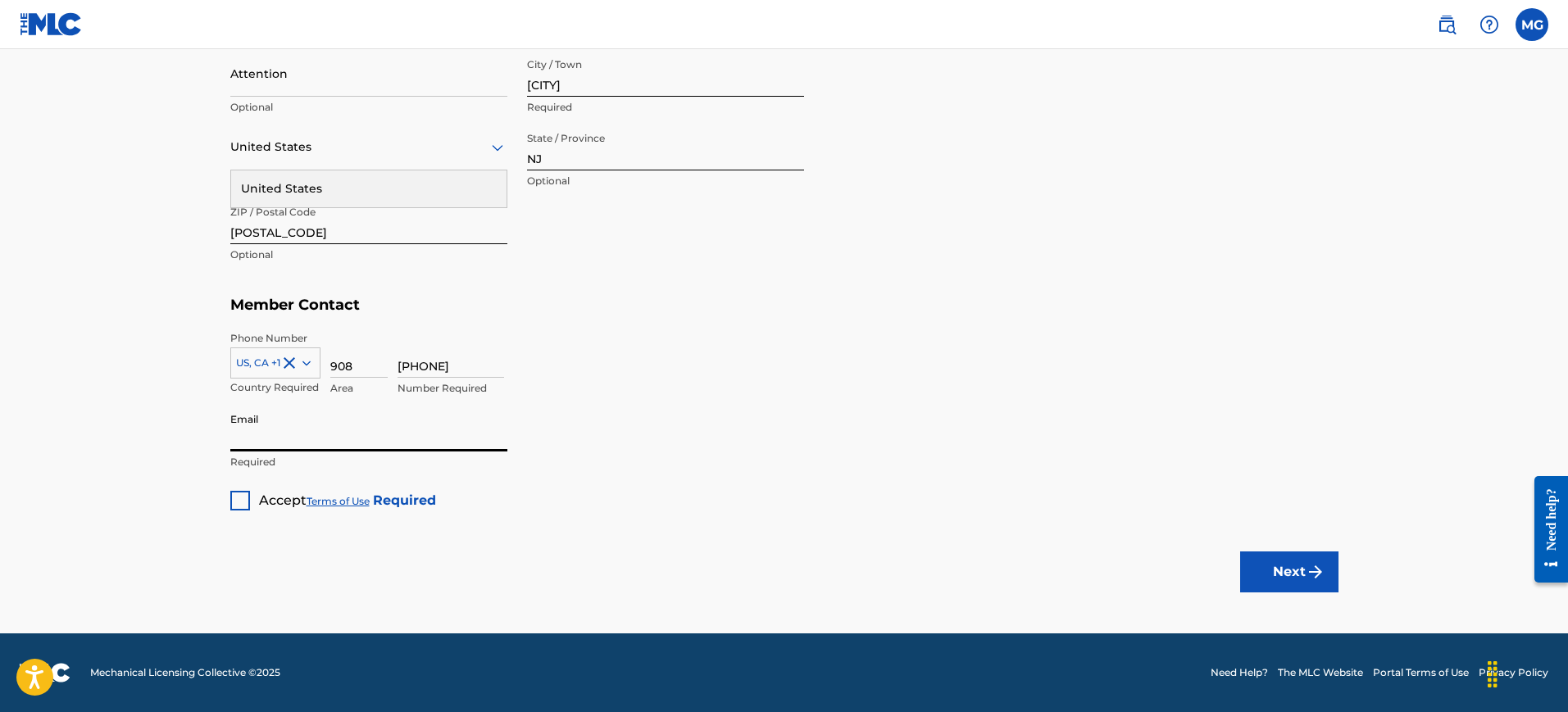 type on "[EMAIL]" 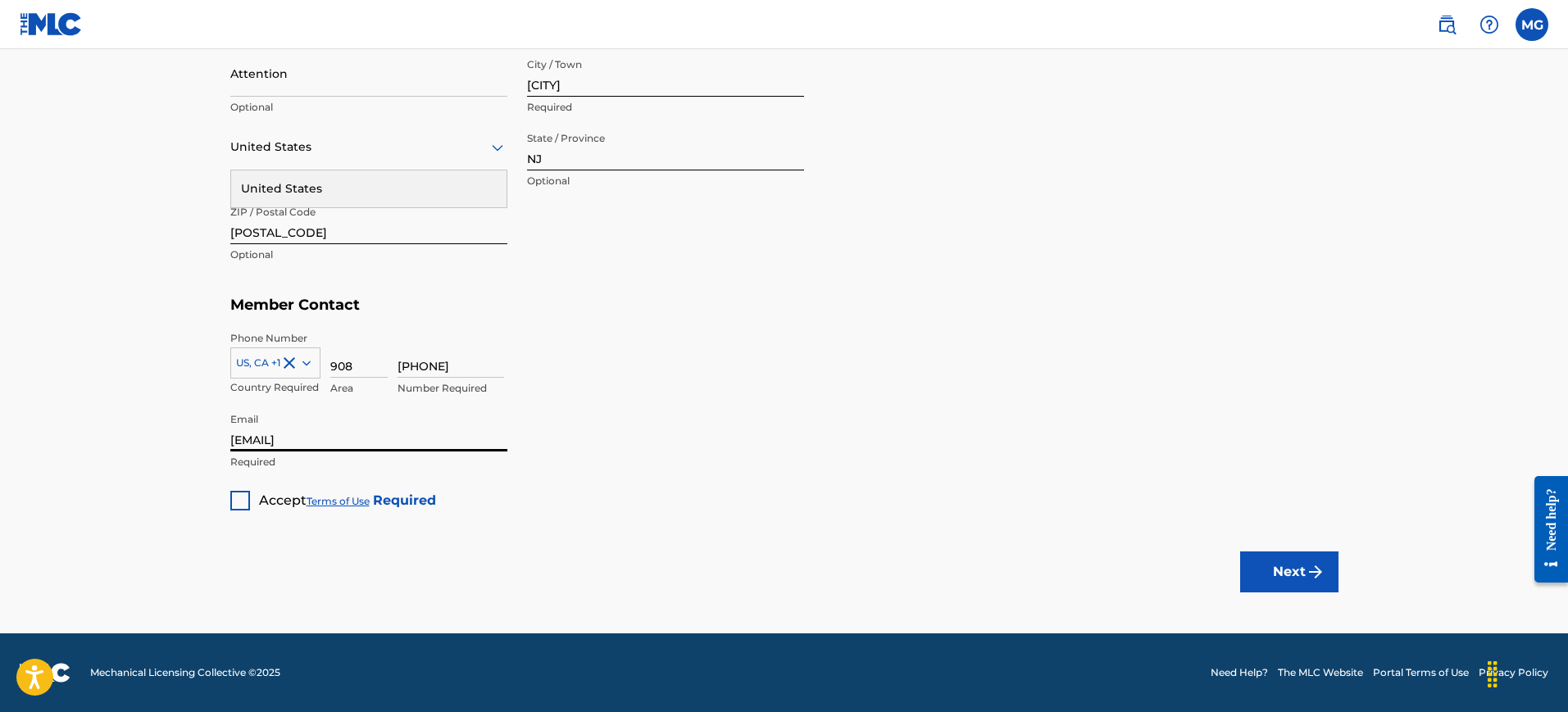click on "Accept" at bounding box center (283, 500) 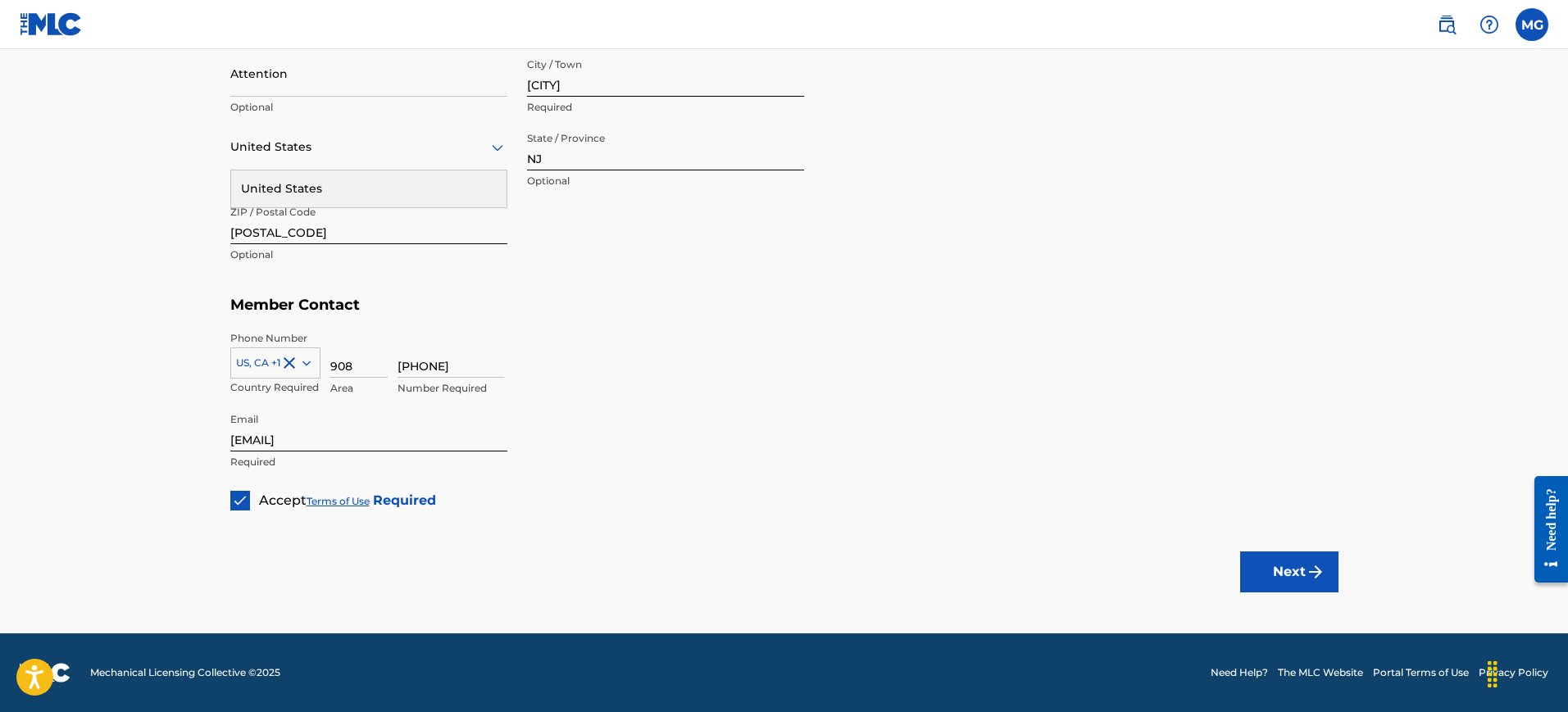 scroll, scrollTop: 68, scrollLeft: 0, axis: vertical 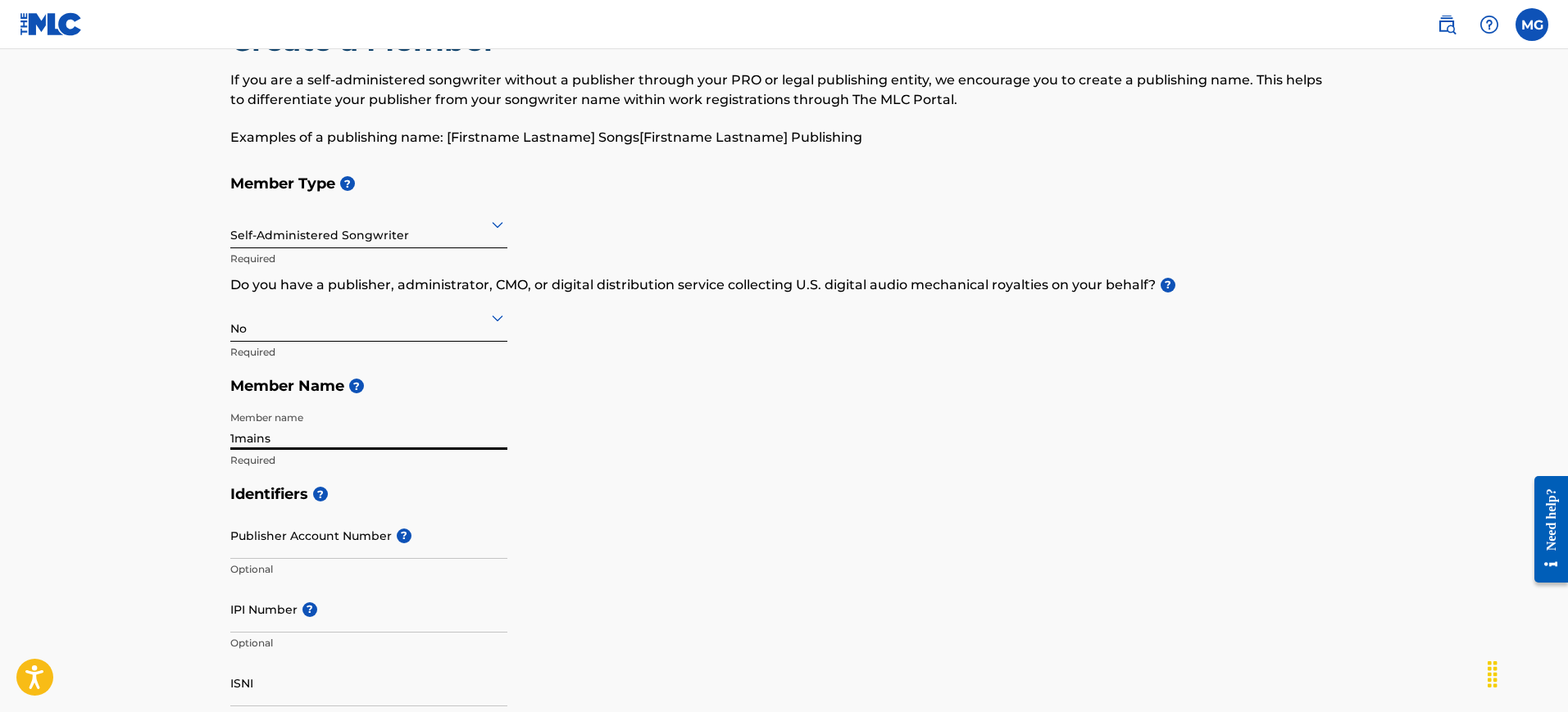 drag, startPoint x: 304, startPoint y: 449, endPoint x: 80, endPoint y: 445, distance: 224.03571 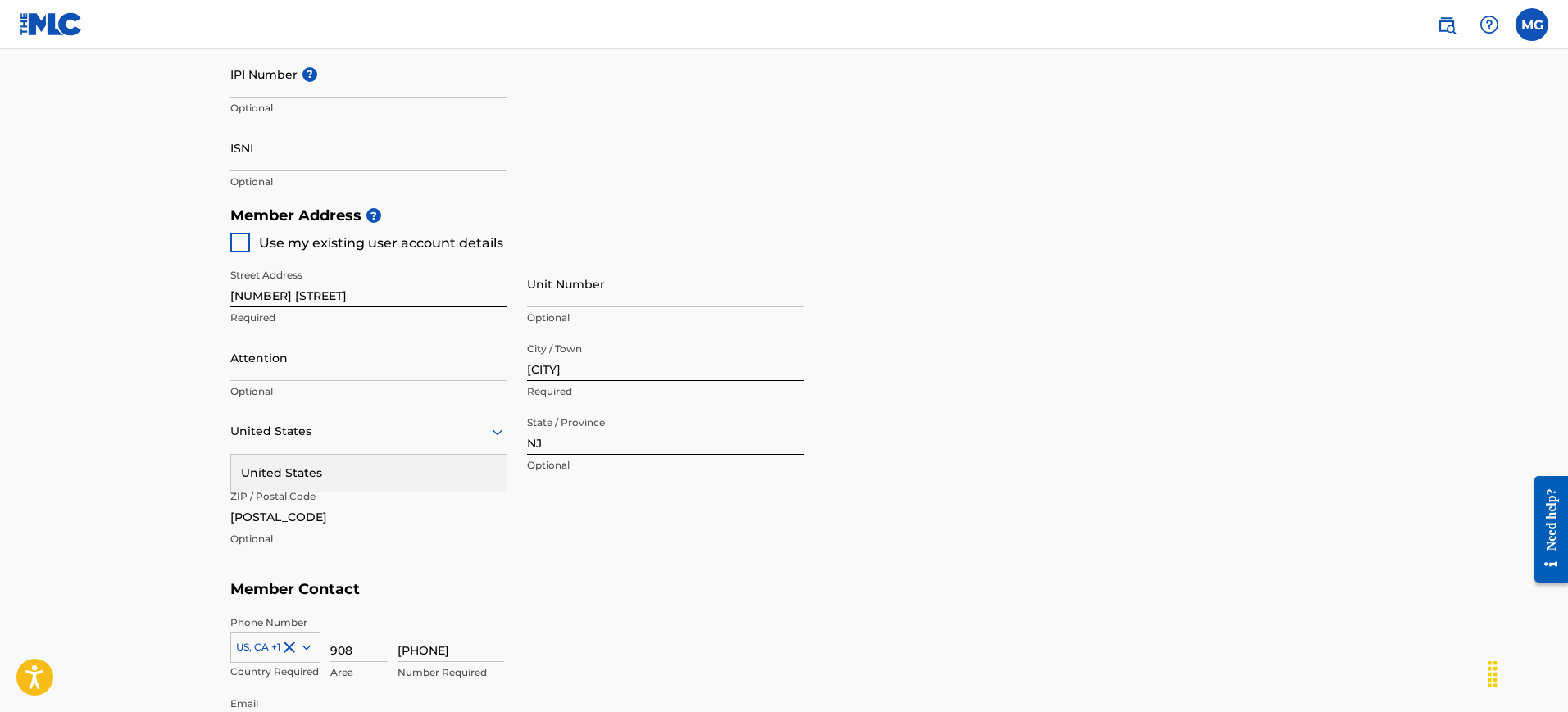 scroll, scrollTop: 887, scrollLeft: 0, axis: vertical 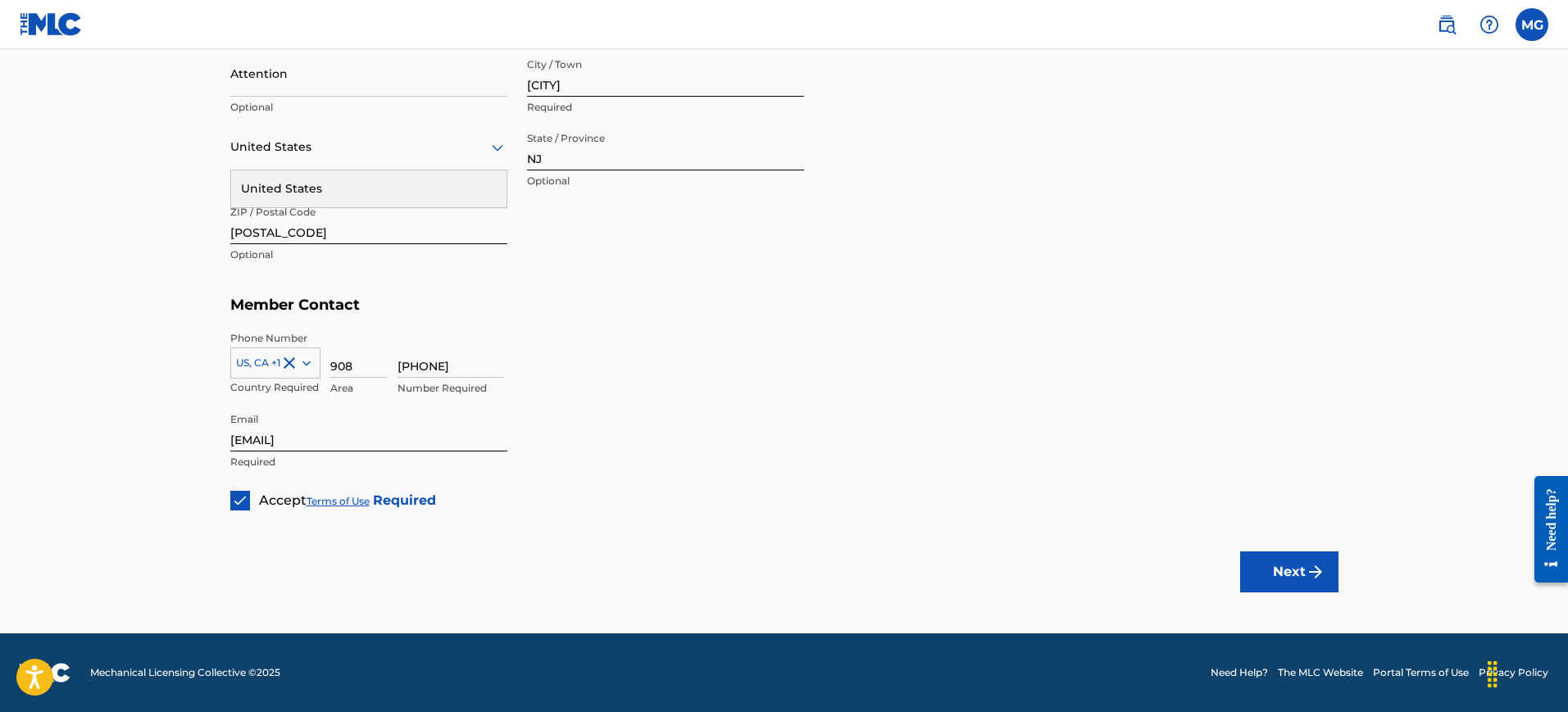 type on "[FIRST] [LAST]" 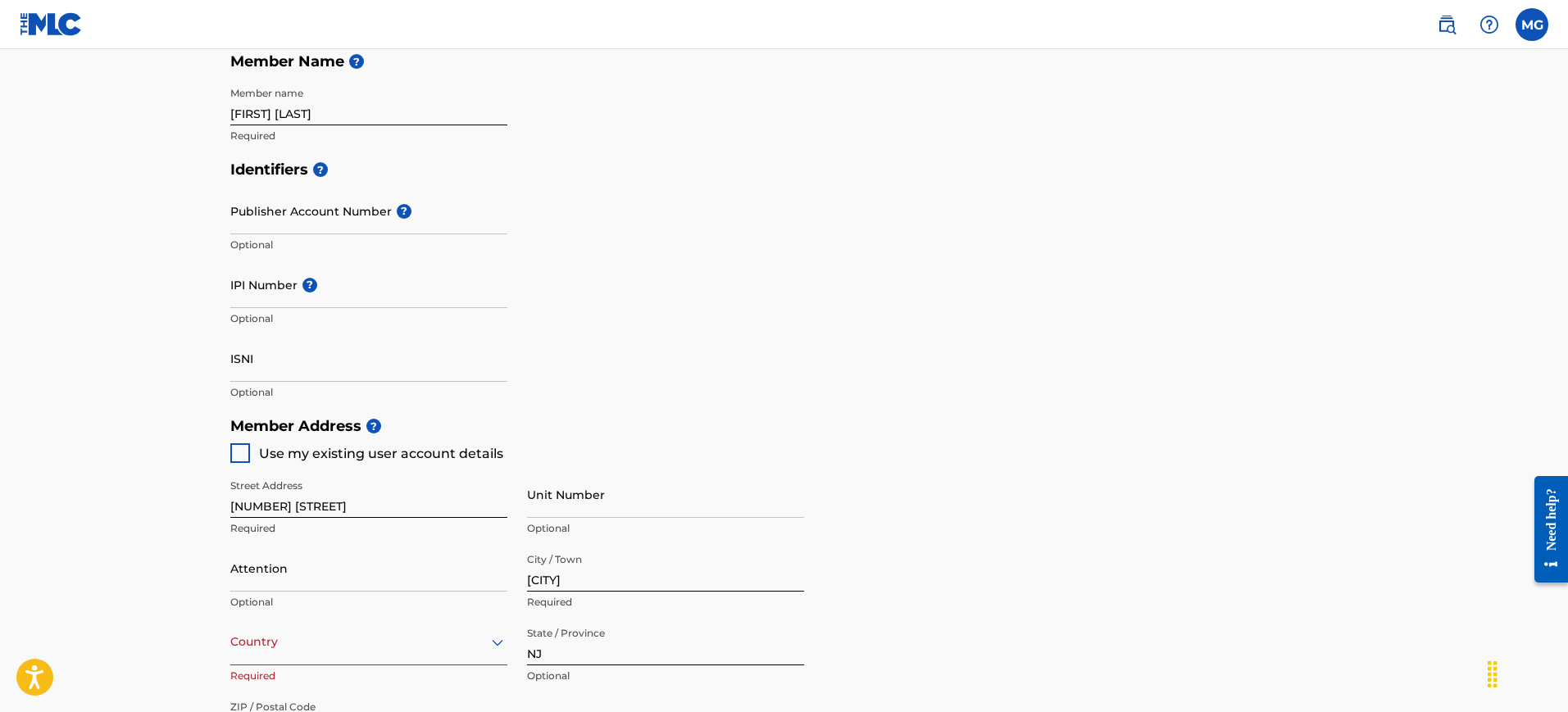 scroll, scrollTop: 683, scrollLeft: 0, axis: vertical 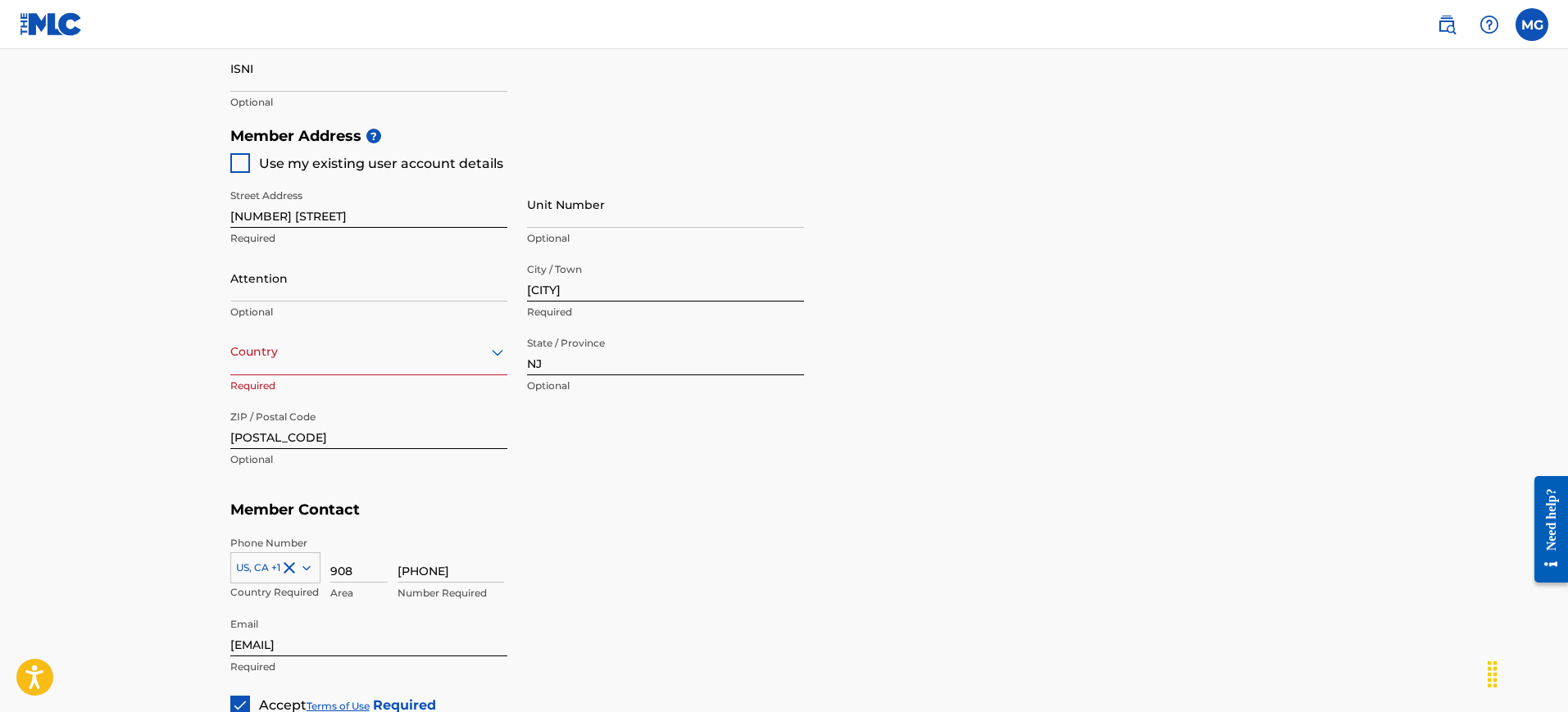 click on "Country" at bounding box center (369, 351) 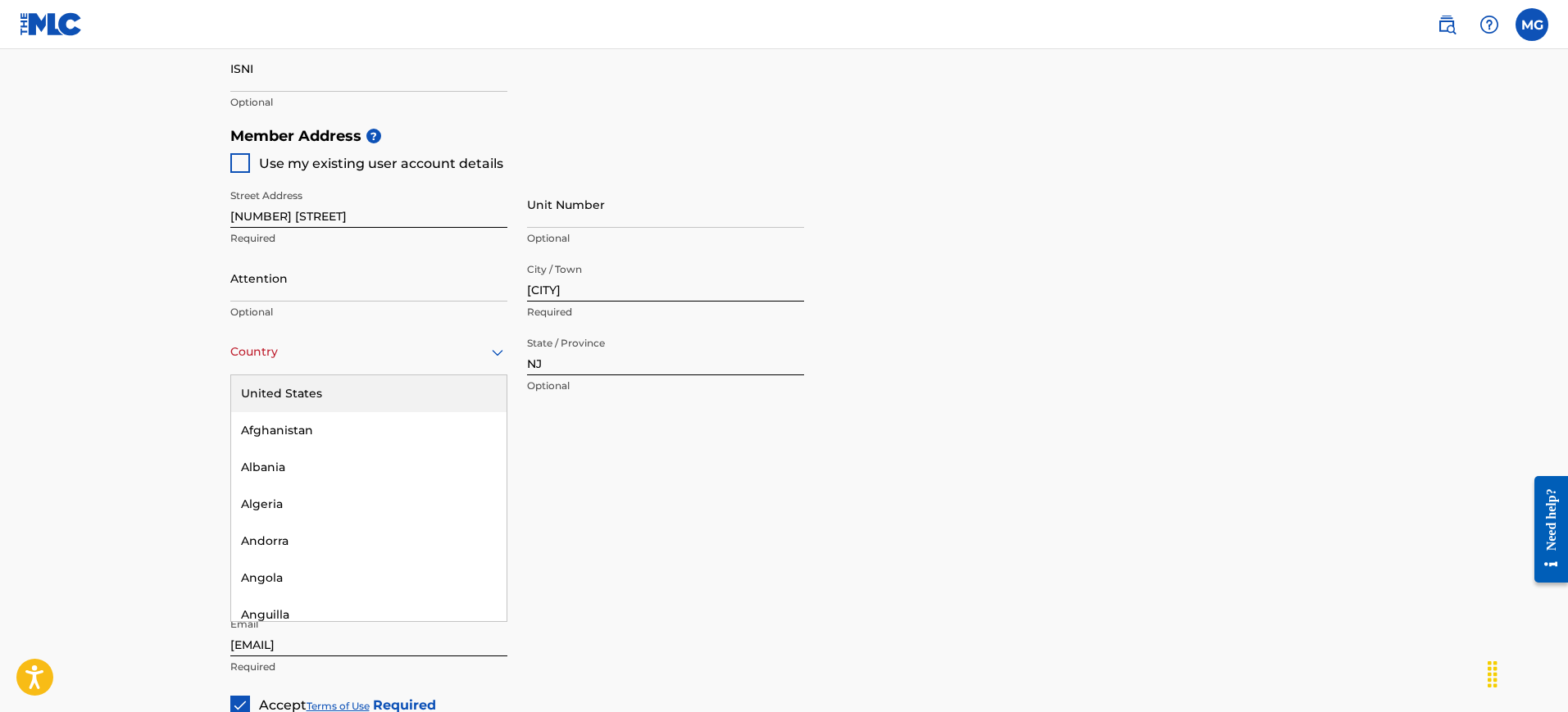 click on "United States" at bounding box center [369, 393] 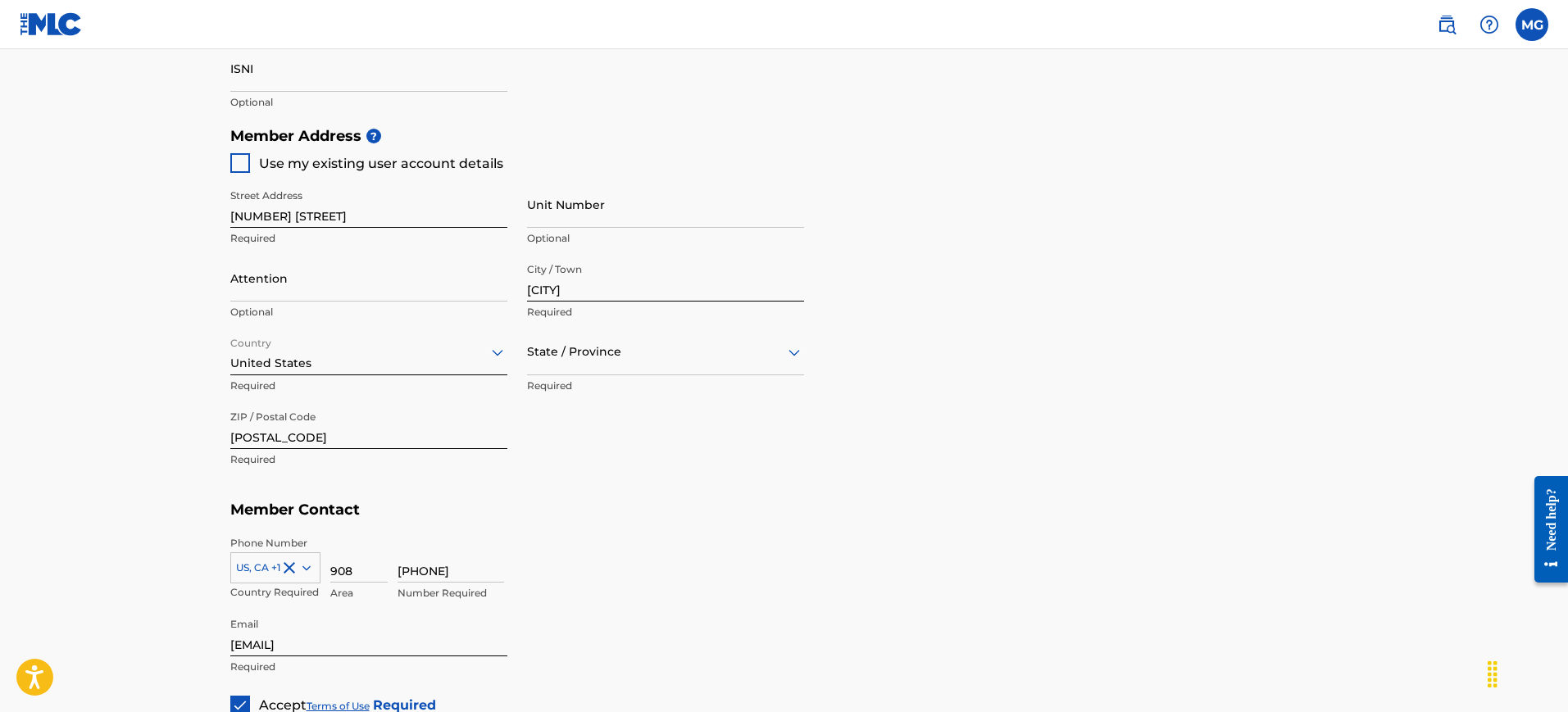 scroll, scrollTop: 887, scrollLeft: 0, axis: vertical 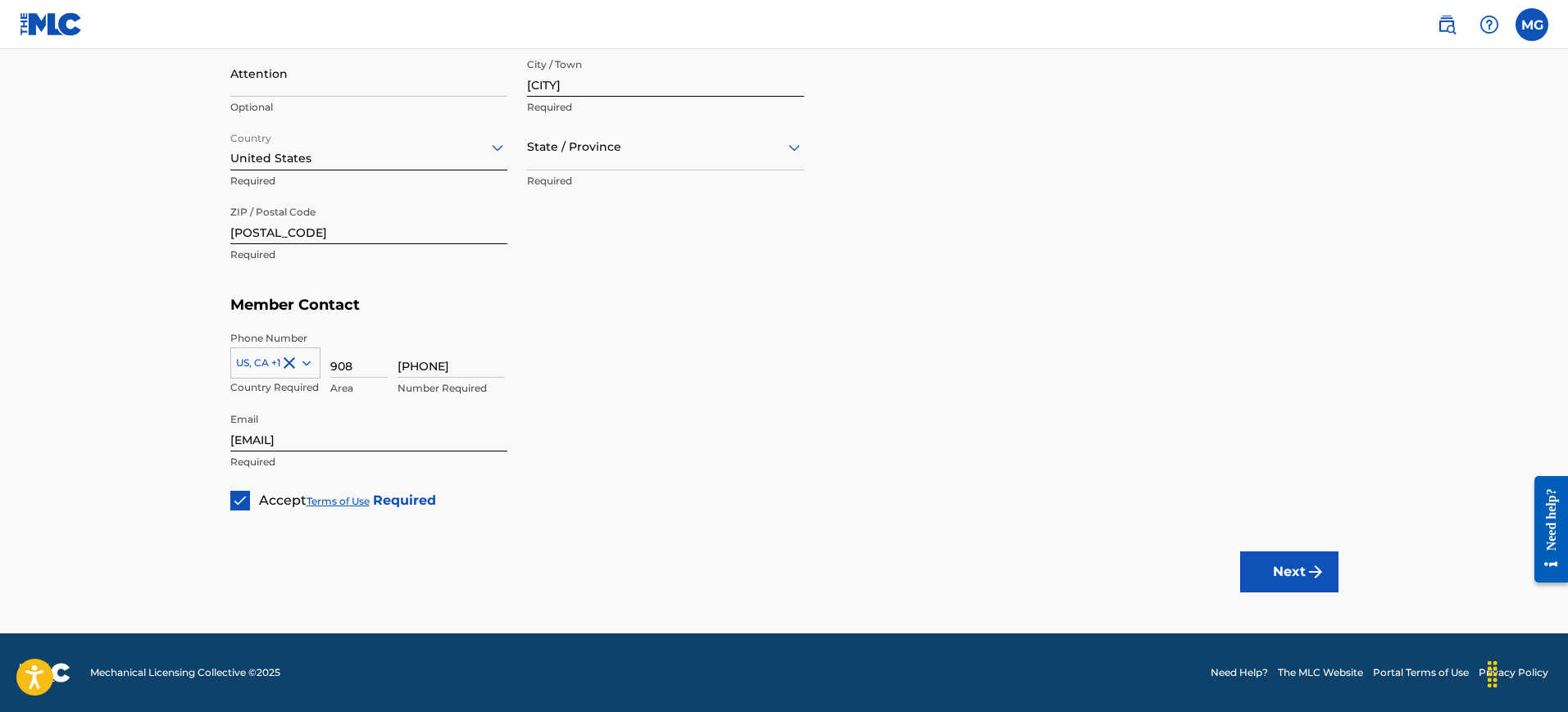 click on "Next" at bounding box center [1289, 572] 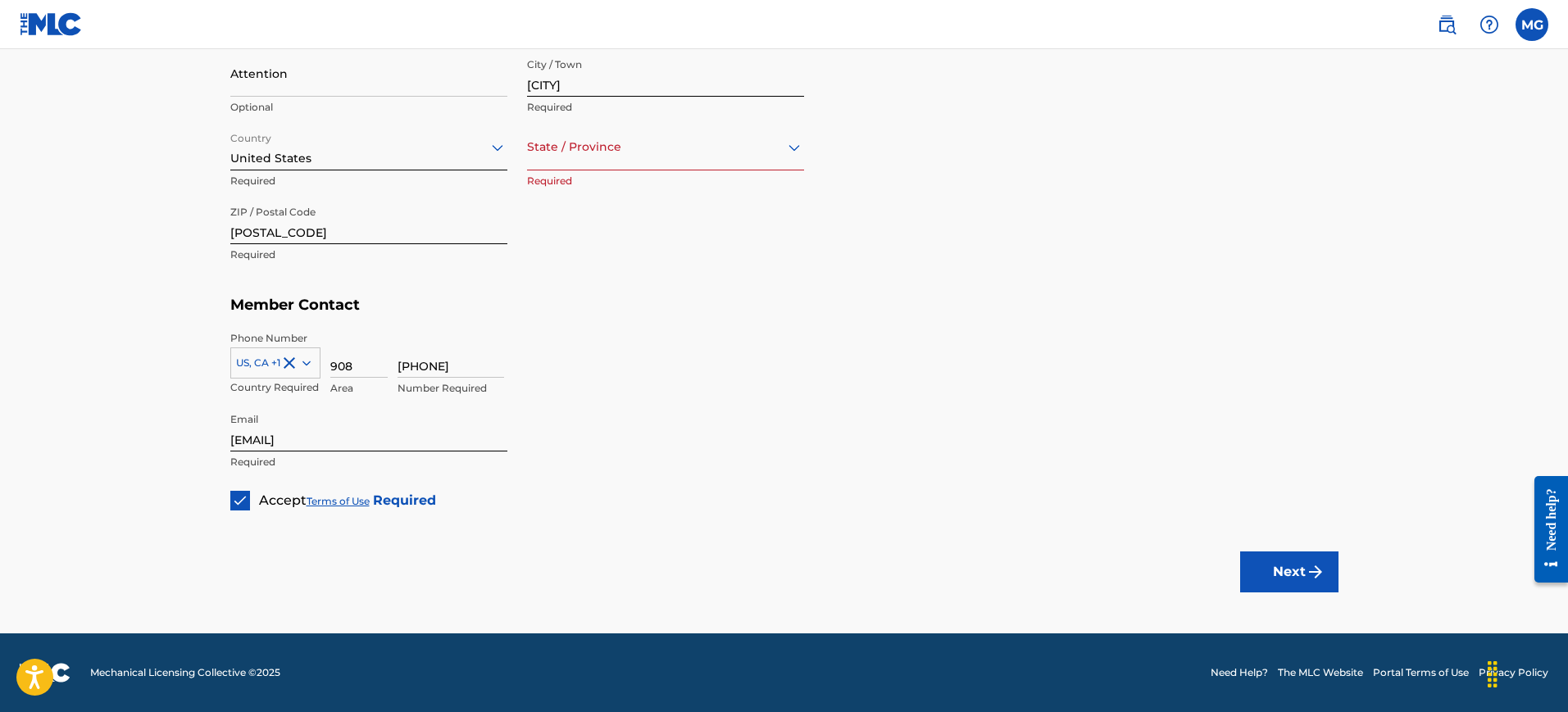 click at bounding box center [666, 147] 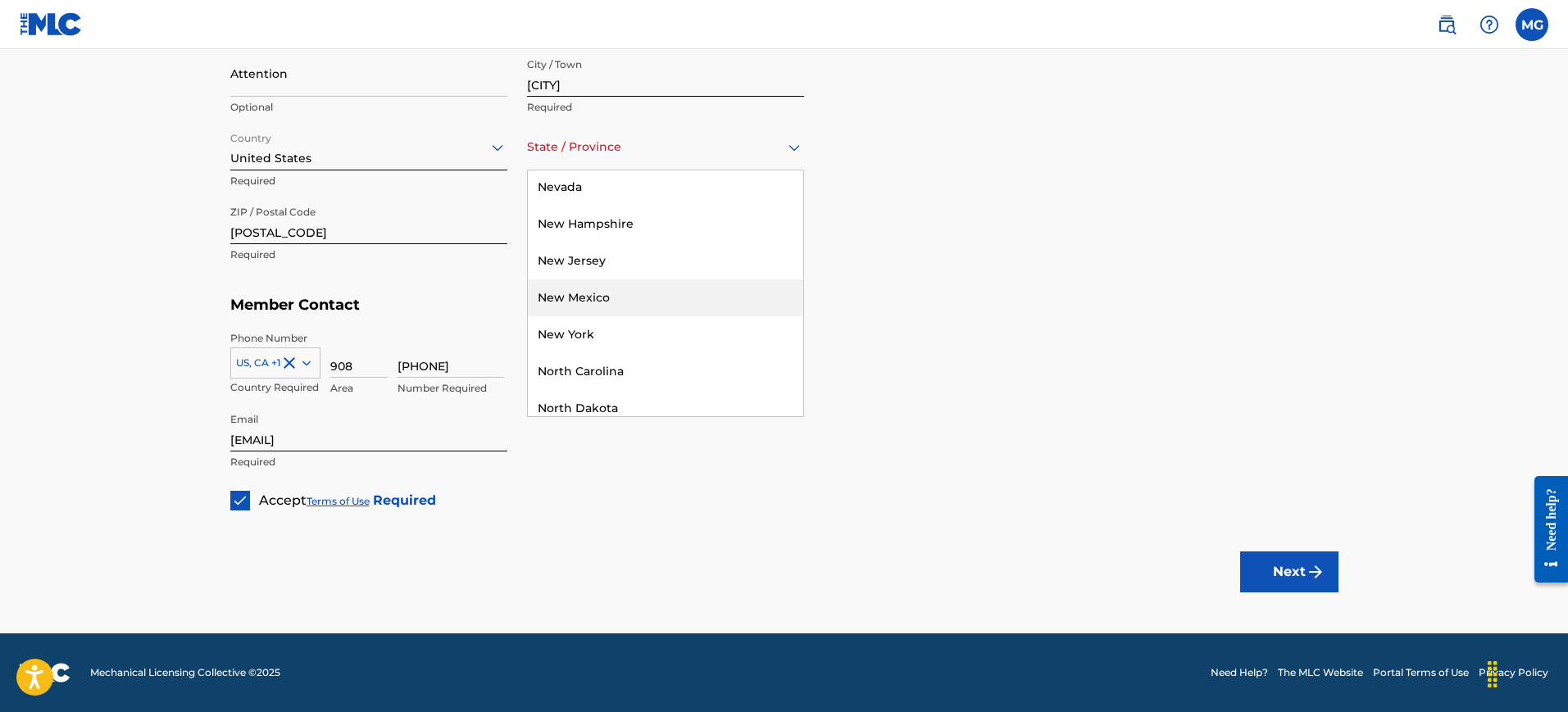 scroll, scrollTop: 1127, scrollLeft: 0, axis: vertical 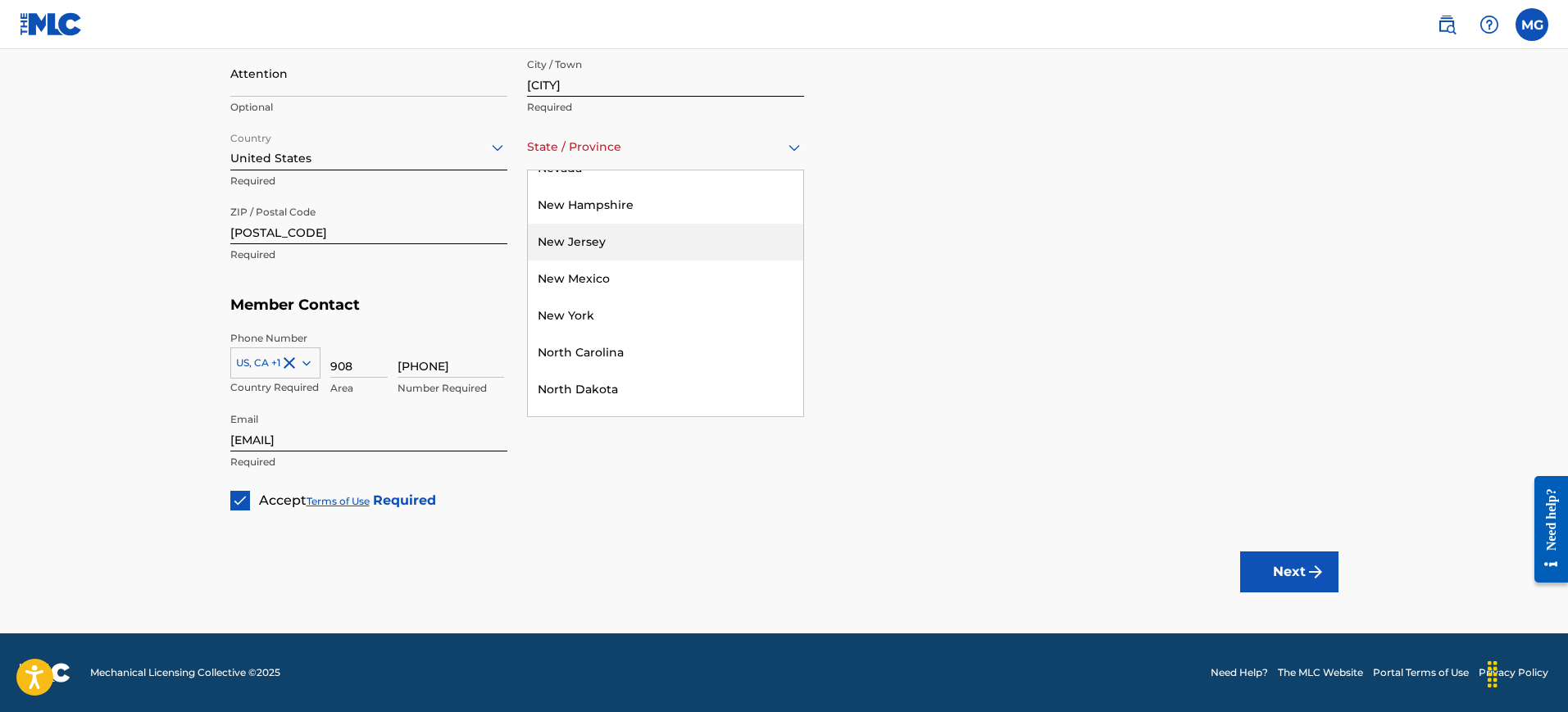 click on "New Jersey" at bounding box center [666, 242] 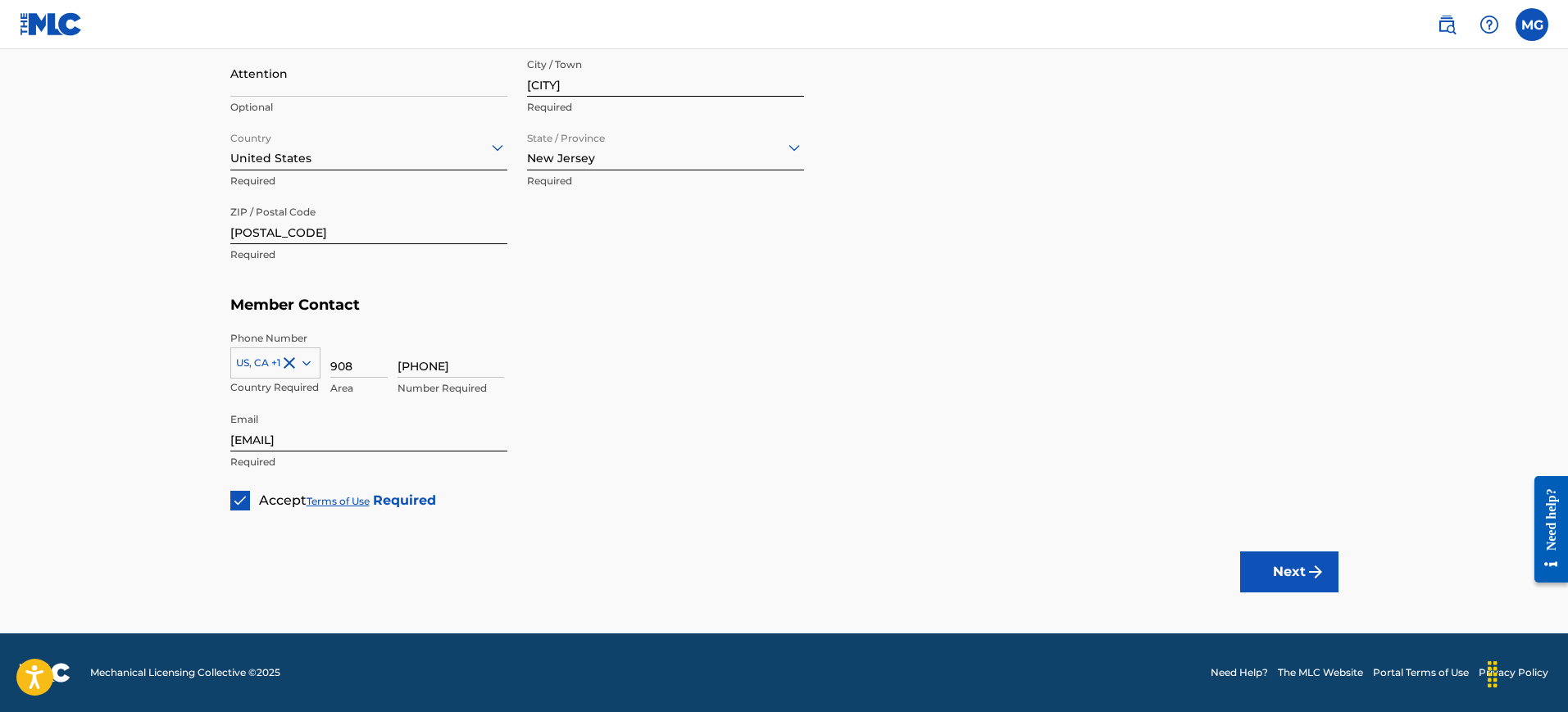 click on "Create a Member If you are a self-administered songwriter without a publisher through your PRO or legal publishing entity, we encourage you to create a publishing name. This helps to differentiate your publisher from your songwriter name within work registrations through The MLC Portal. Examples of a publishing name: [FIRST] [LAST] Songs[FIRST] [LAST] Publishing Member Type ? Self-Administered Songwriter Required Do you have a publisher, administrator, CMO, or digital distribution service collecting U.S. digital audio mechanical royalties on your behalf? ? No Required Member Name ? Member name [FIRST] [LAST] Required Identifiers ? Publisher Account Number ? Optional IPI Number ? Optional ISNI Optional Member Address ? Use my existing user account details Street Address [NUMBER] [STREET]. Required Unit Number Optional Attention Optional City / Town [CITY] Required Country United States Required State / Province [STATE] Required ZIP / Postal Code [POSTAL_CODE] Required Member Contact Phone Number US, CA +1 [PHONE]" at bounding box center [784, -102] 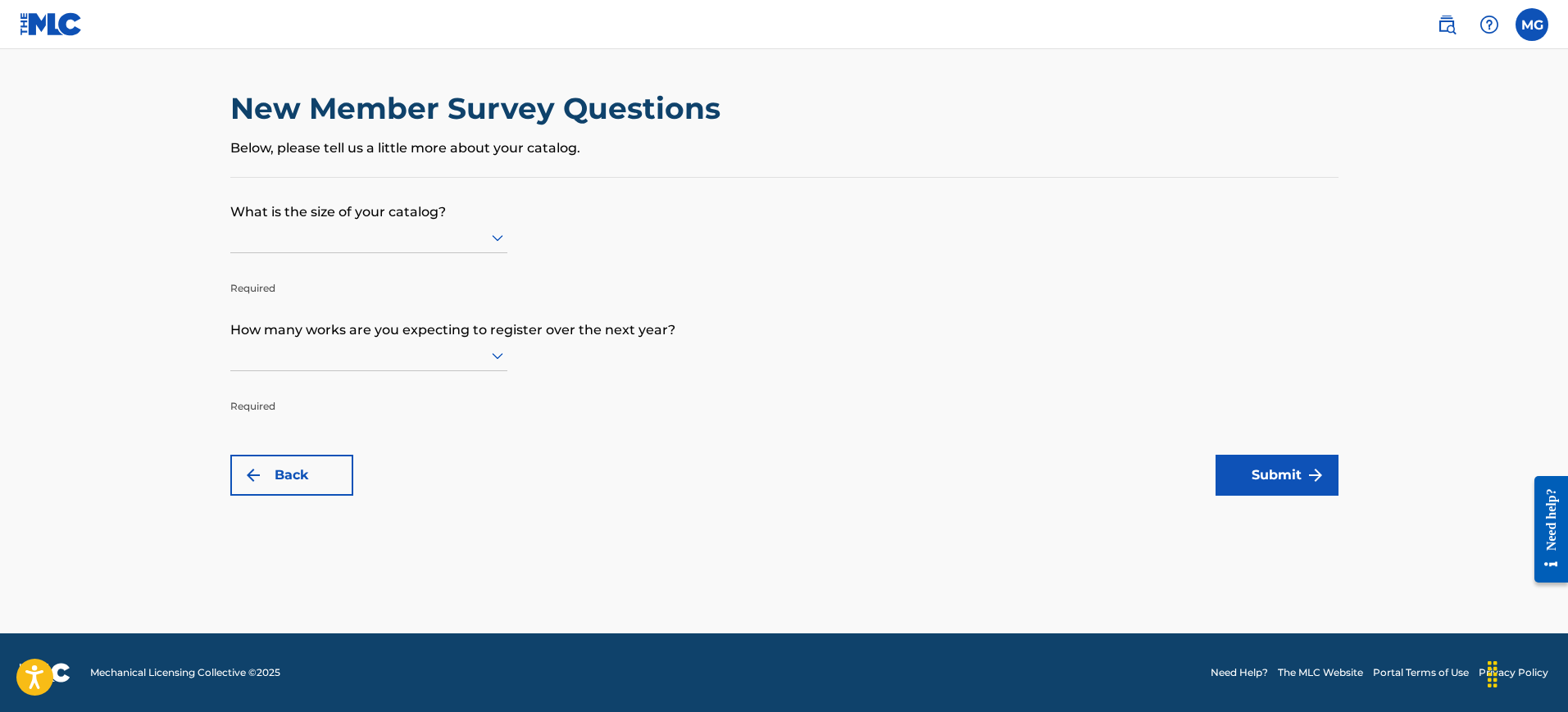 scroll, scrollTop: 0, scrollLeft: 0, axis: both 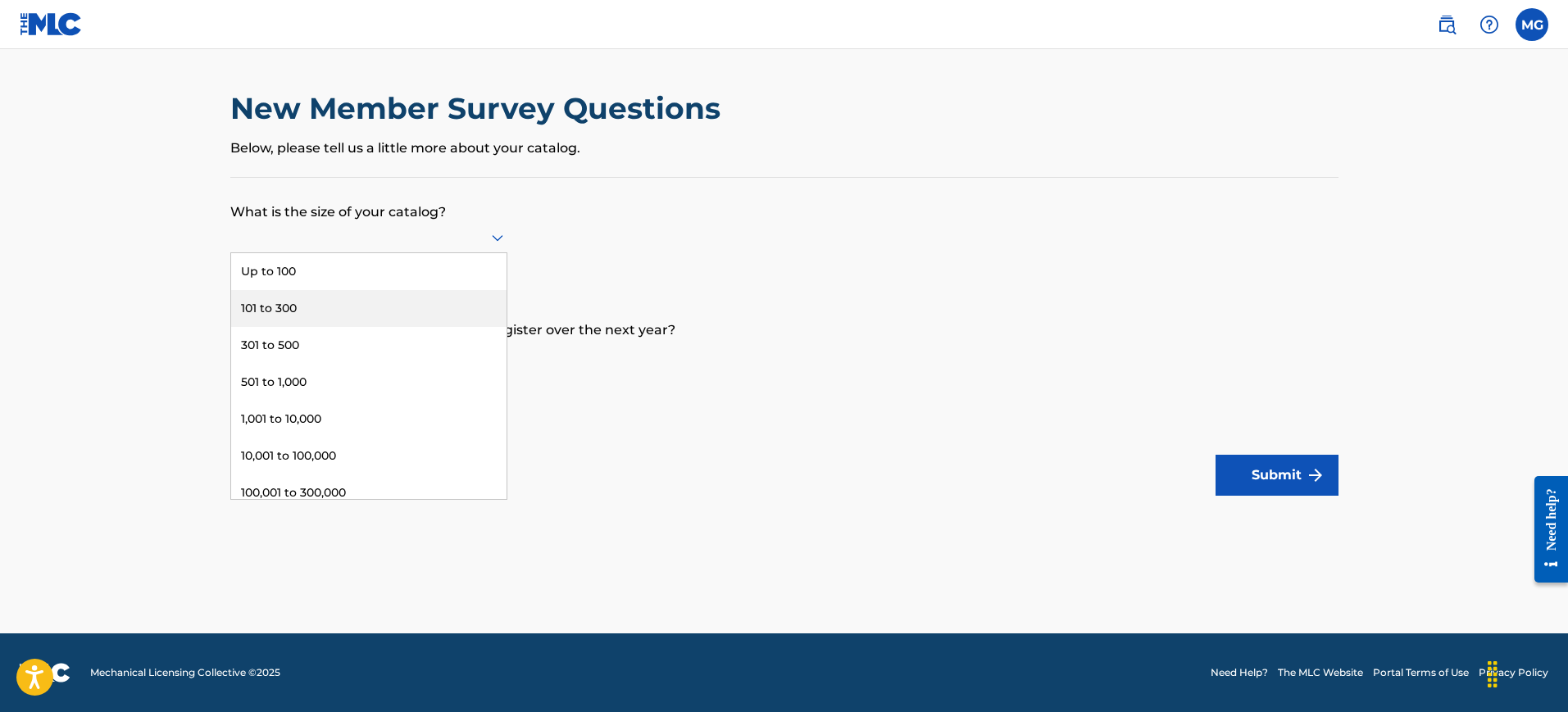 click on "Up to 100" at bounding box center (369, 271) 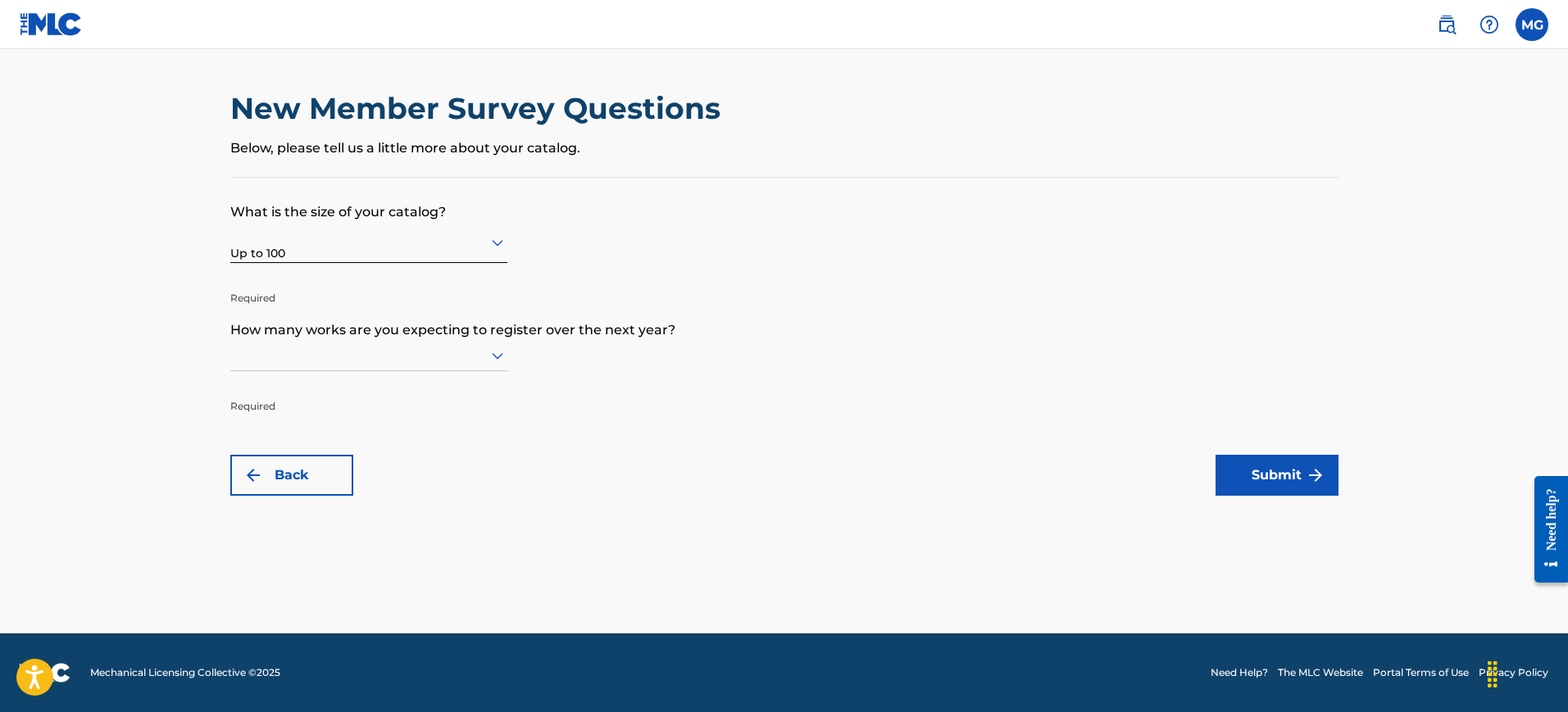 click on "Up to 100" at bounding box center [369, 242] 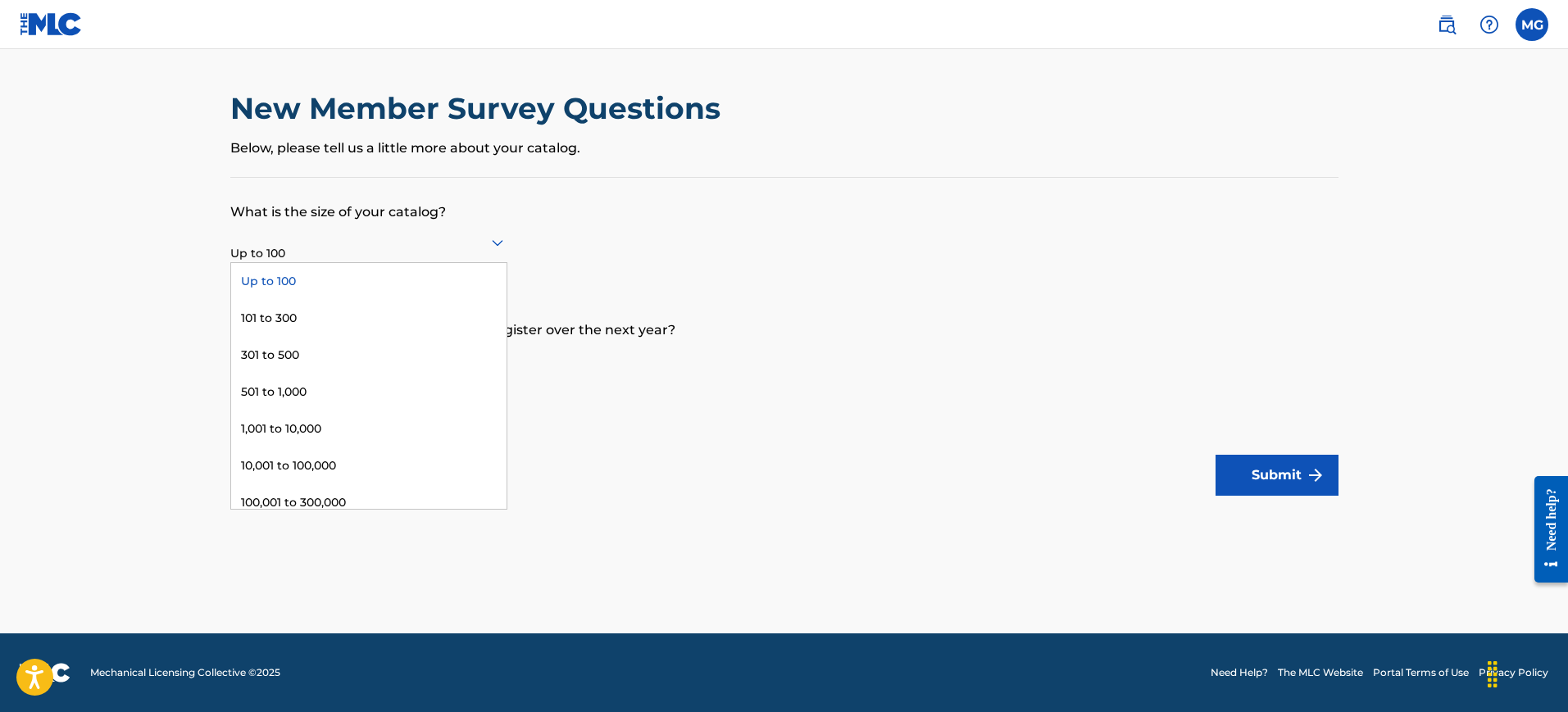 click on "101 to 300" at bounding box center (369, 318) 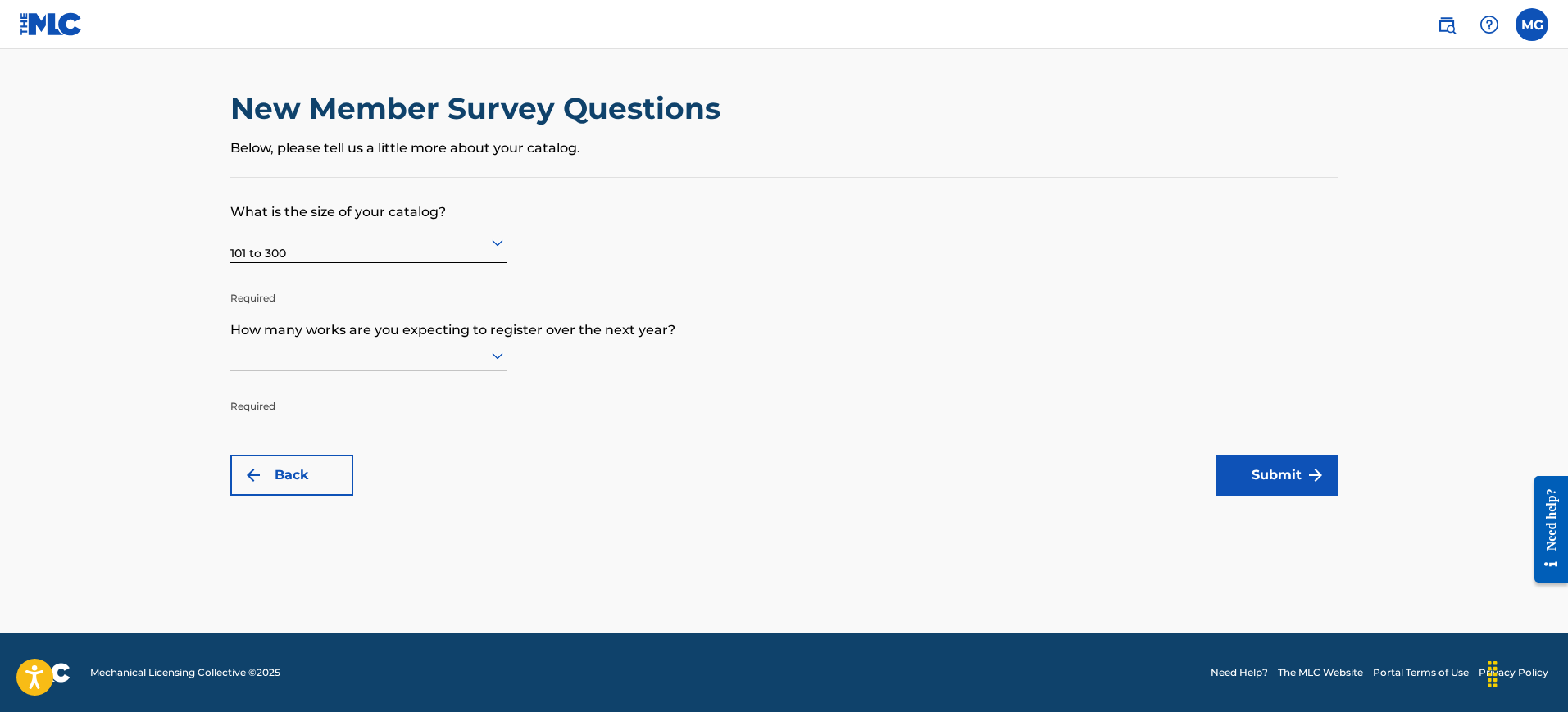 click on "How many works are you expecting to register over the next year?" at bounding box center (784, 318) 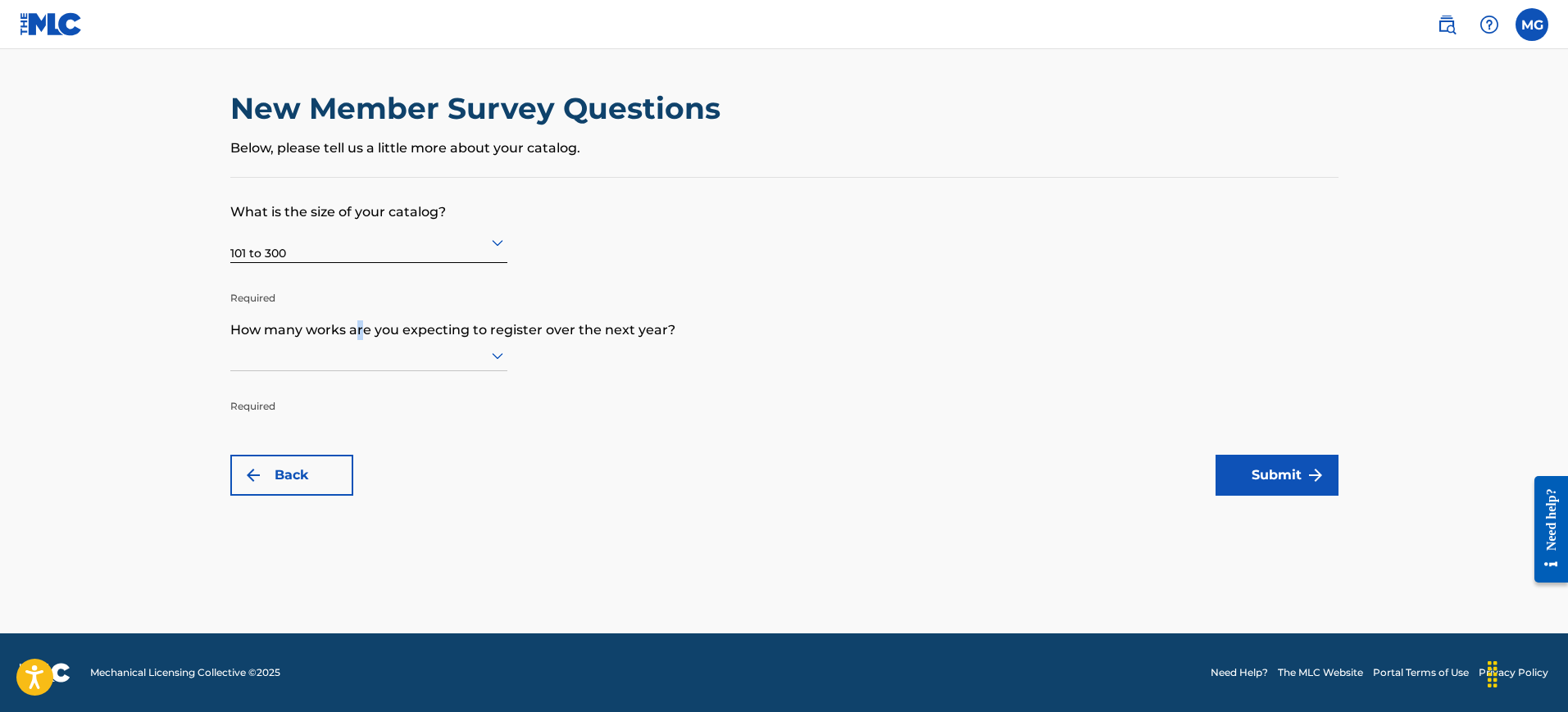 click on "How many works are you expecting to register over the next year?" at bounding box center [784, 318] 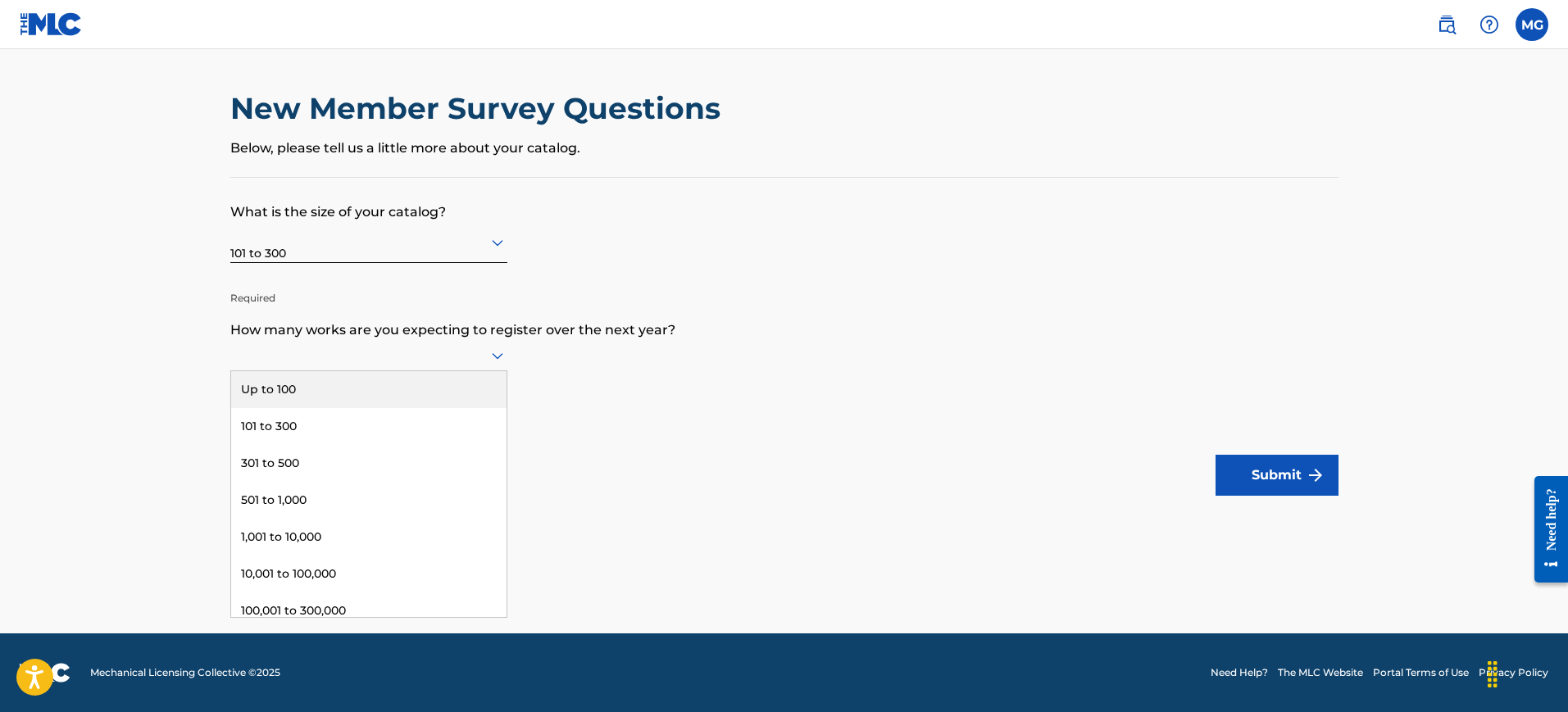click at bounding box center (369, 355) 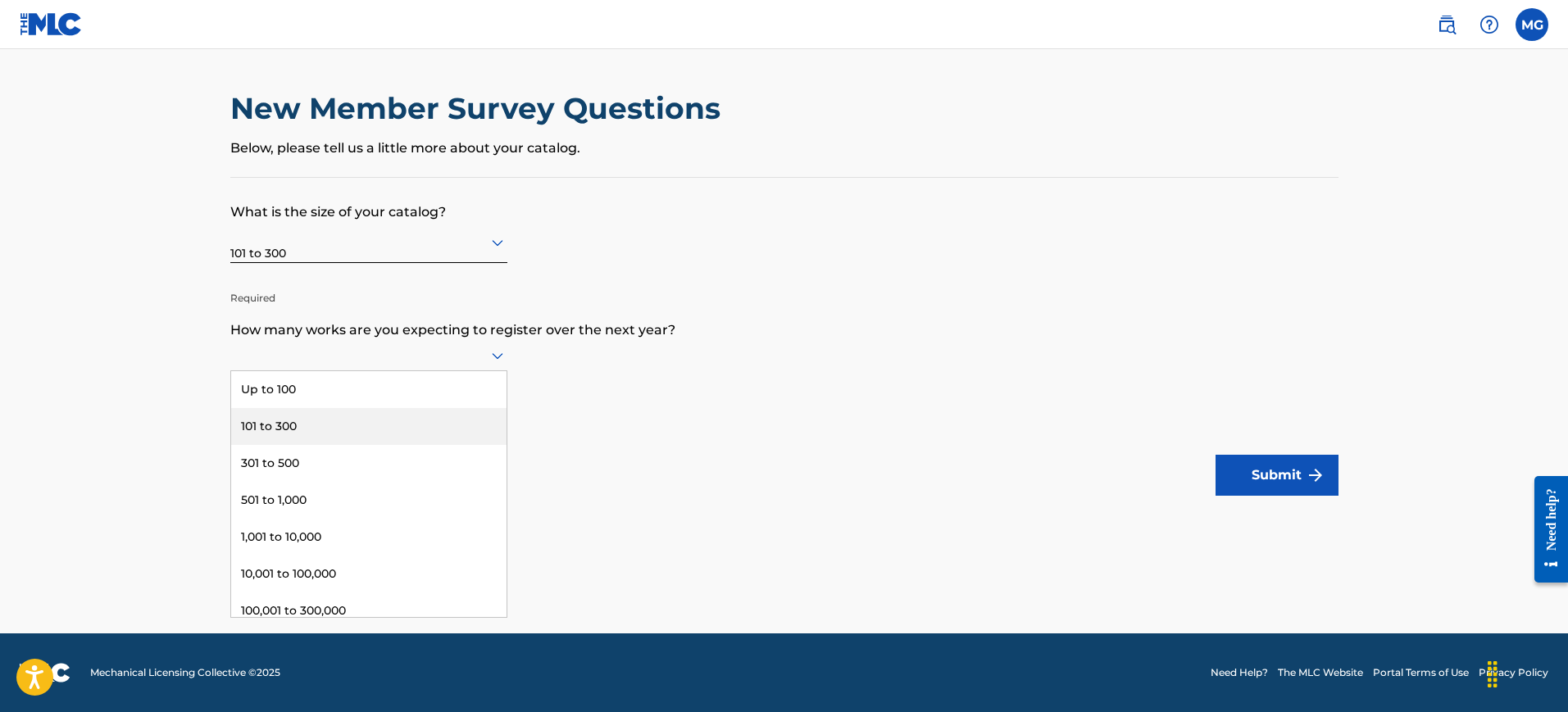 click on "101 to 300" at bounding box center [369, 426] 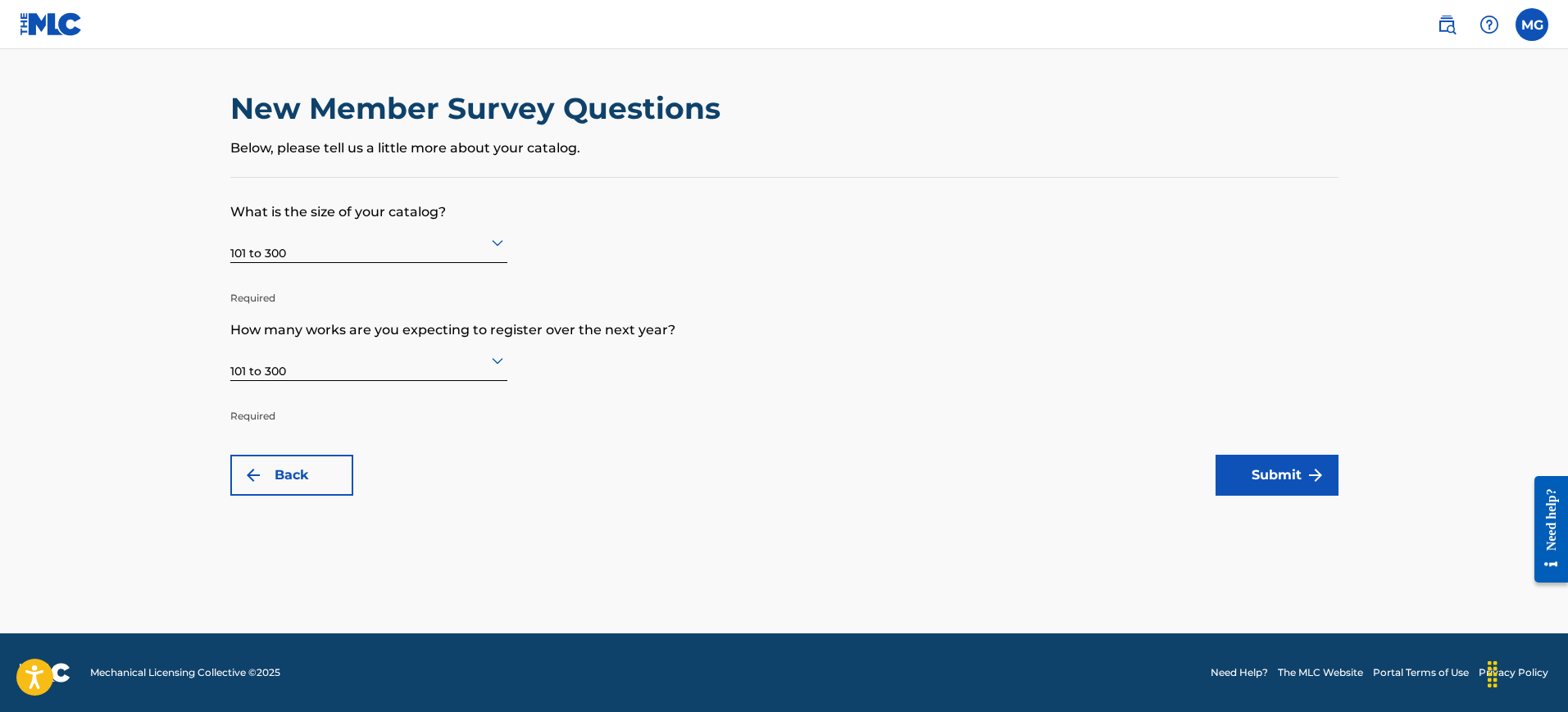 click on "Submit" at bounding box center [1277, 475] 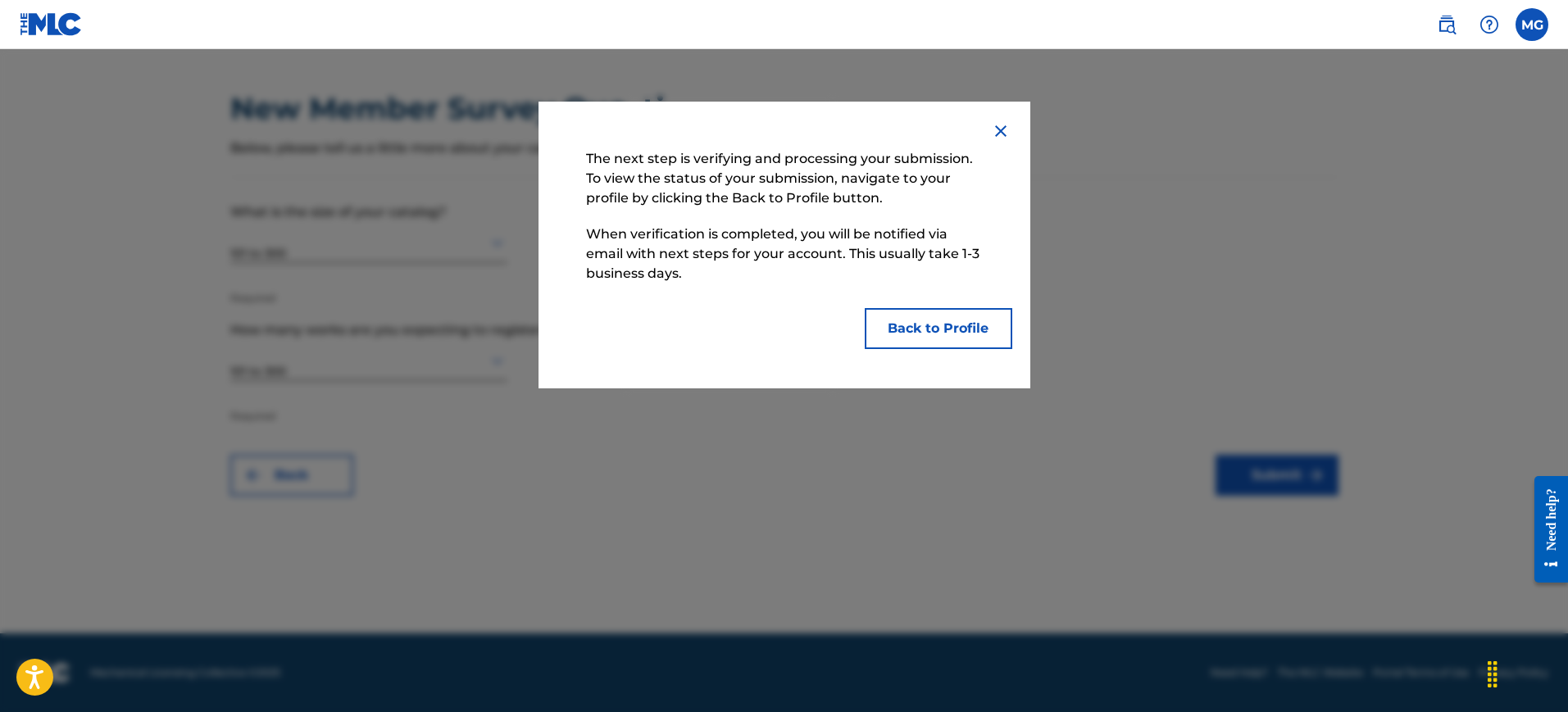 click on "Back to Profile" at bounding box center [939, 329] 